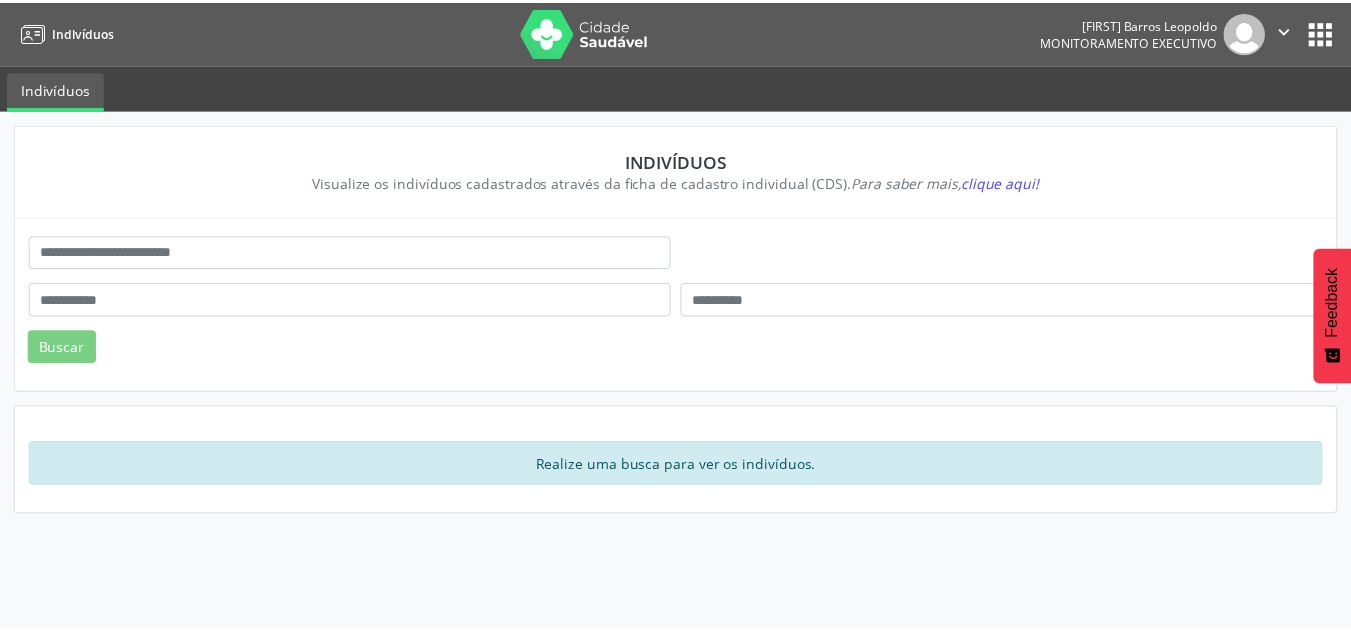 scroll, scrollTop: 0, scrollLeft: 0, axis: both 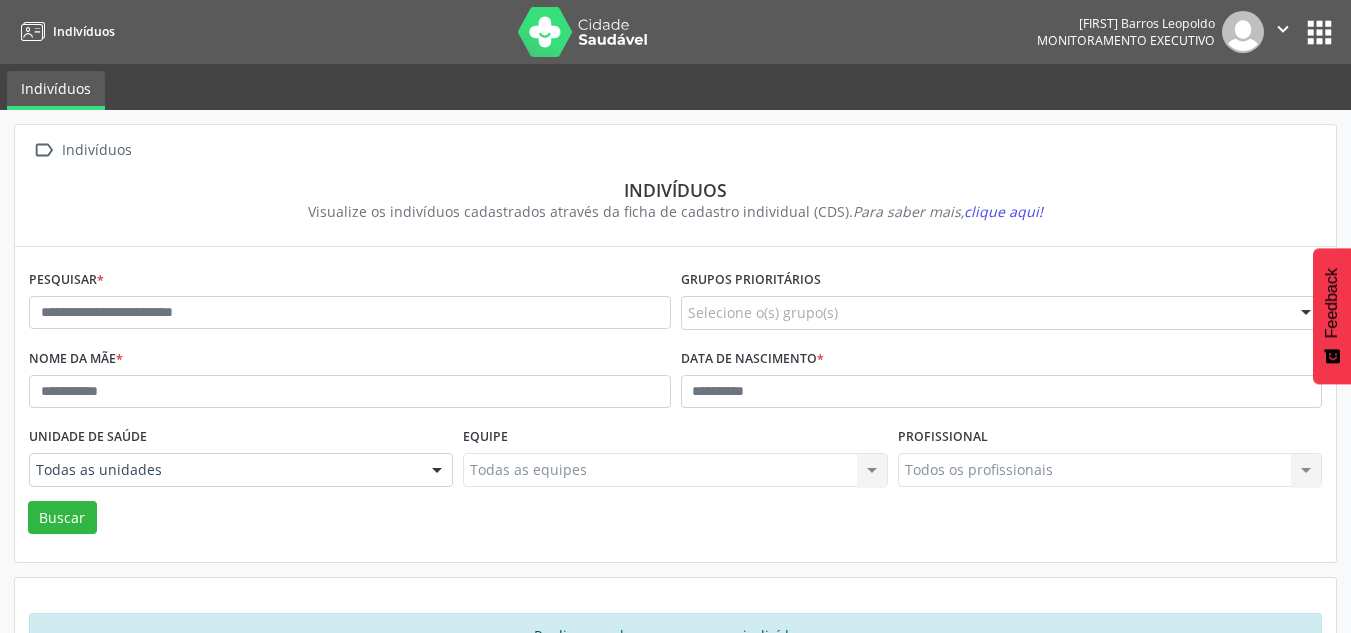 click on "Pesquisar
*" at bounding box center [350, 304] 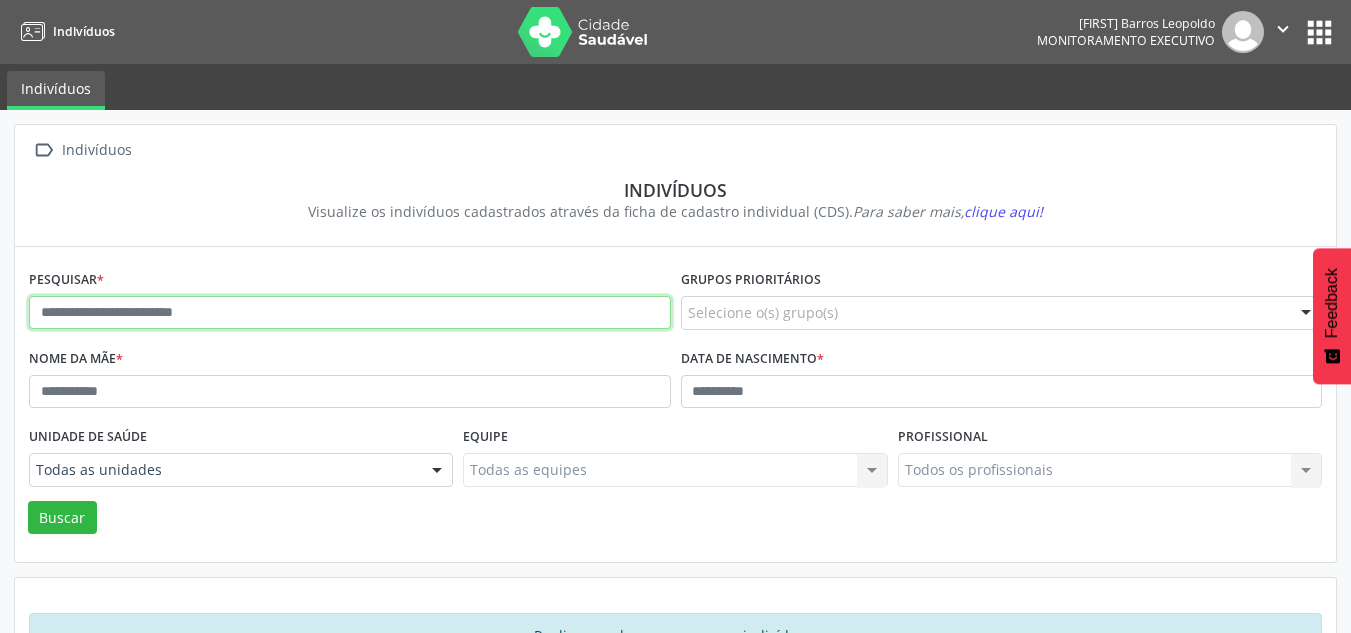click at bounding box center (350, 313) 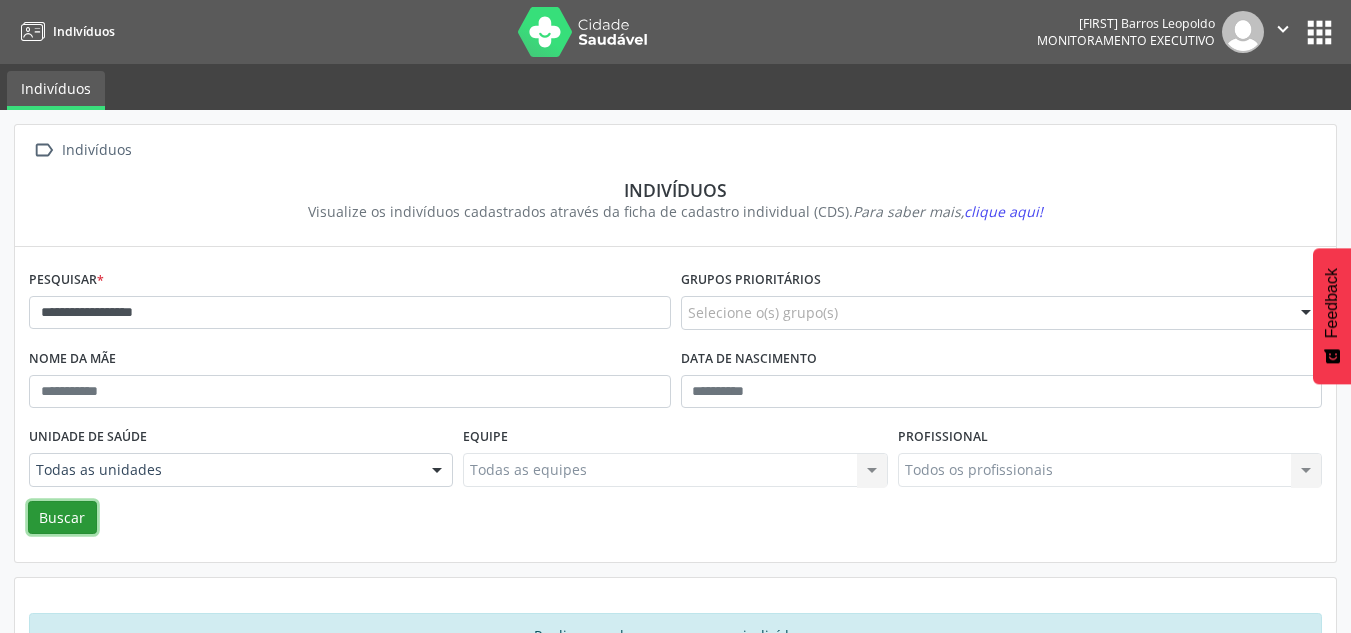 click on "Buscar" at bounding box center [62, 518] 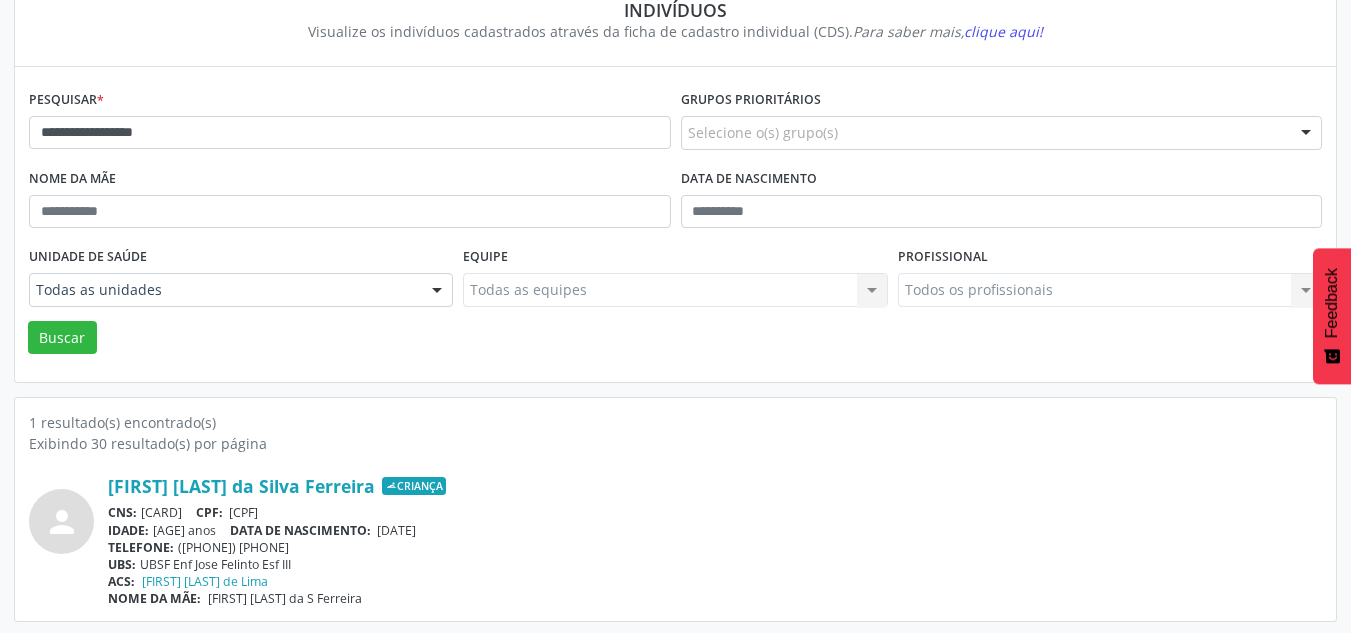 scroll, scrollTop: 183, scrollLeft: 0, axis: vertical 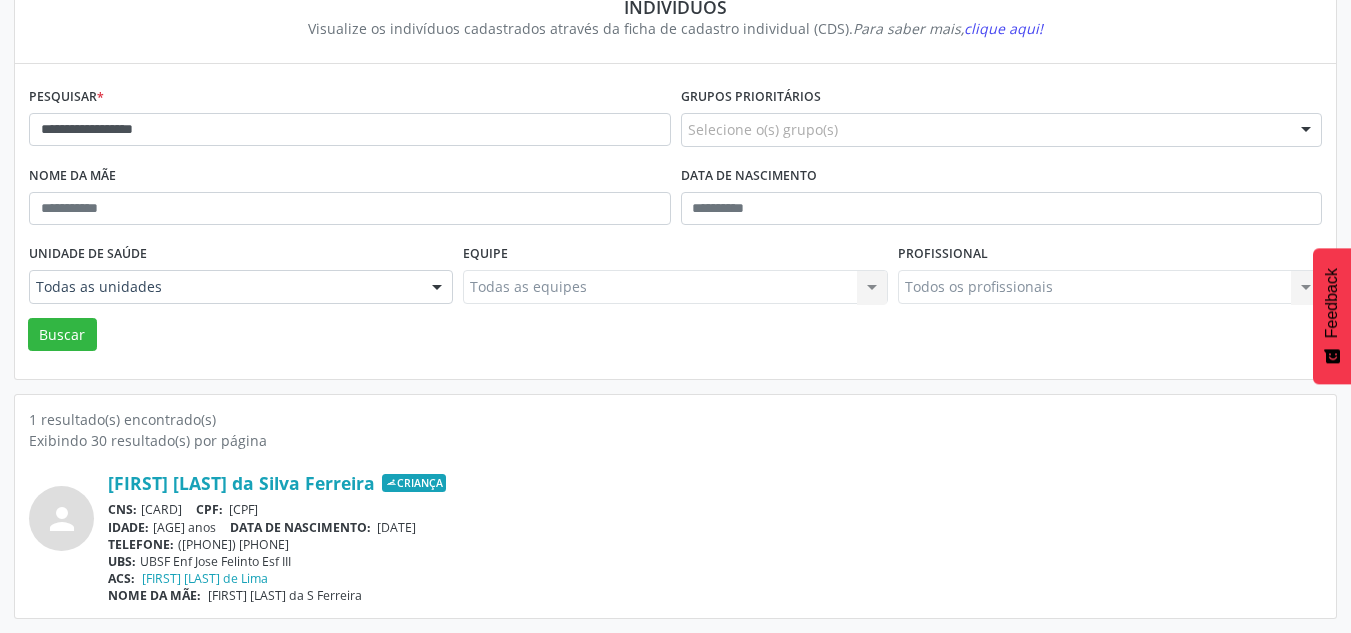 drag, startPoint x: 358, startPoint y: 530, endPoint x: 445, endPoint y: 530, distance: 87 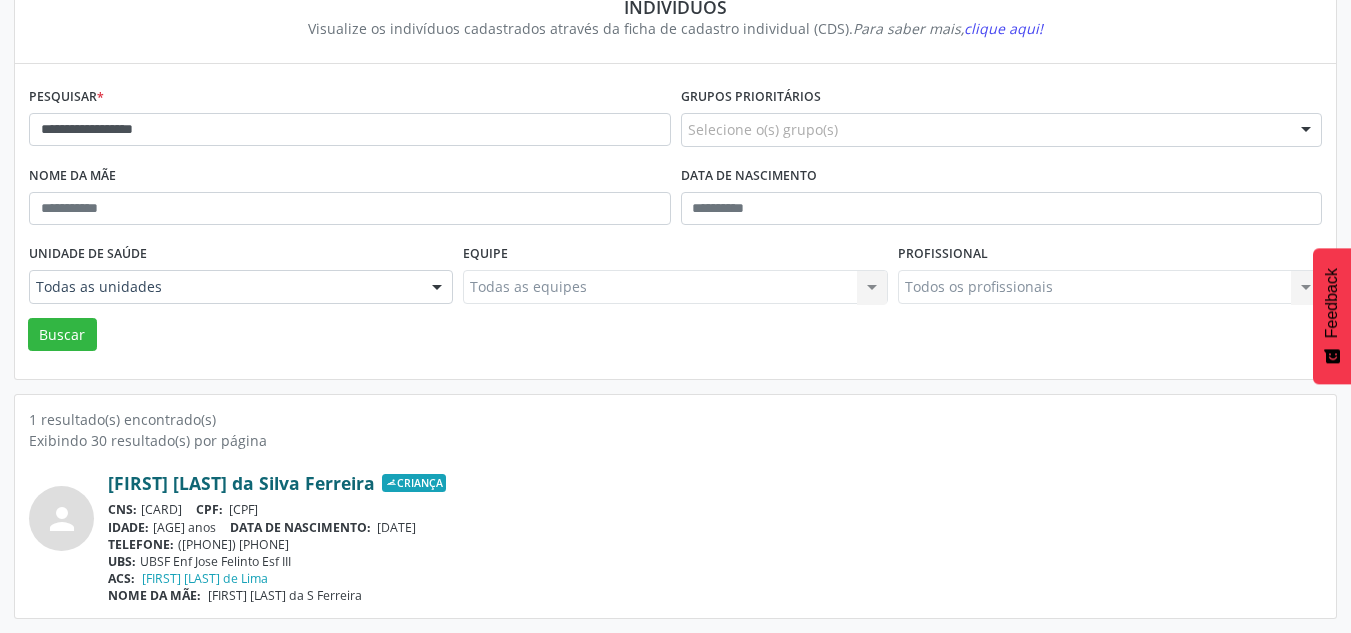 copy on "[DATE]" 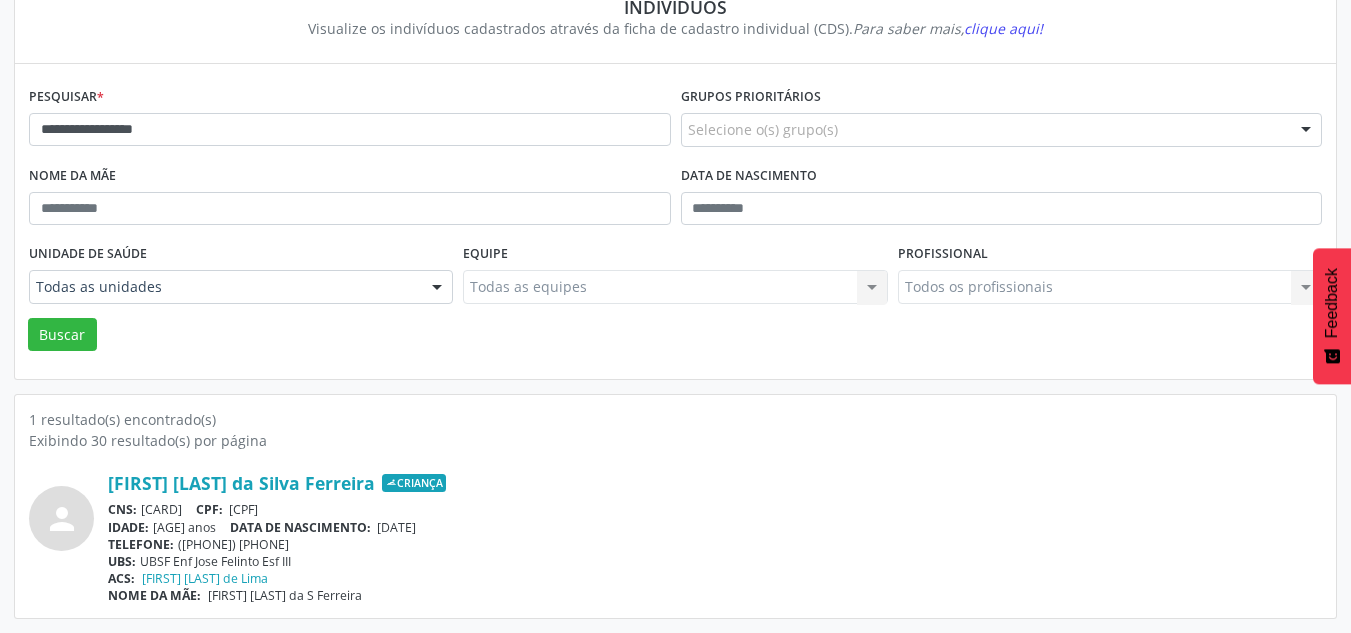 drag, startPoint x: 305, startPoint y: 505, endPoint x: 471, endPoint y: 516, distance: 166.36406 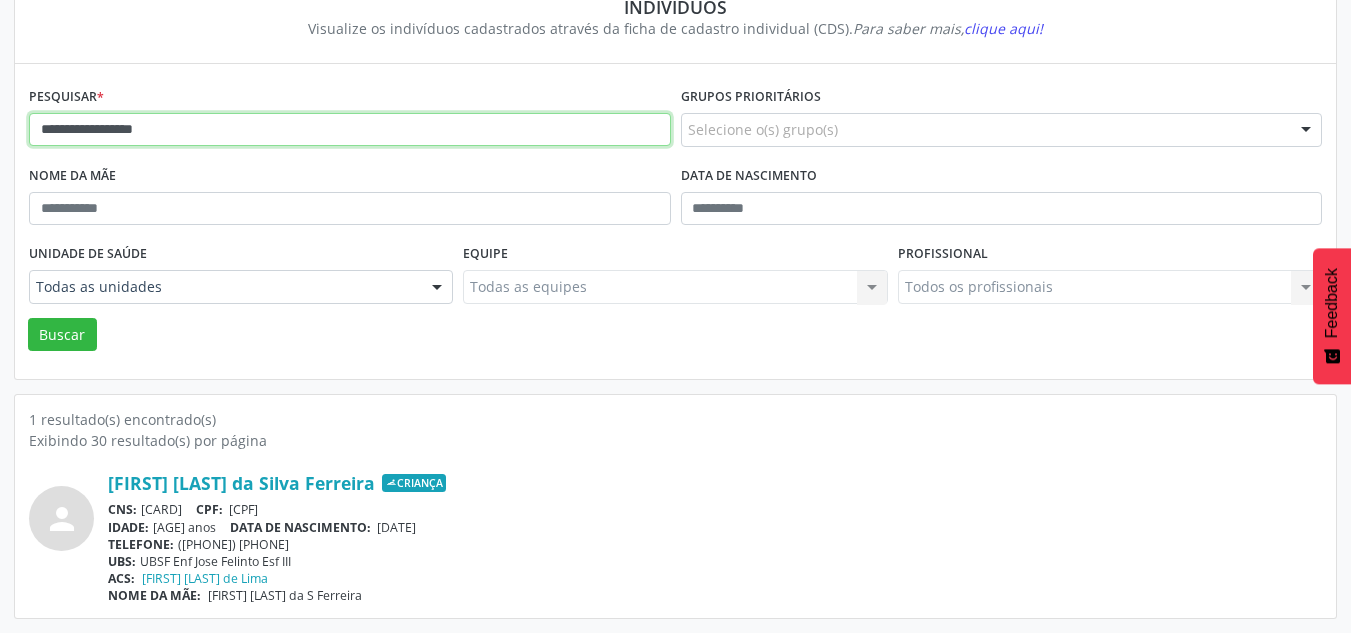 click on "**********" at bounding box center [350, 130] 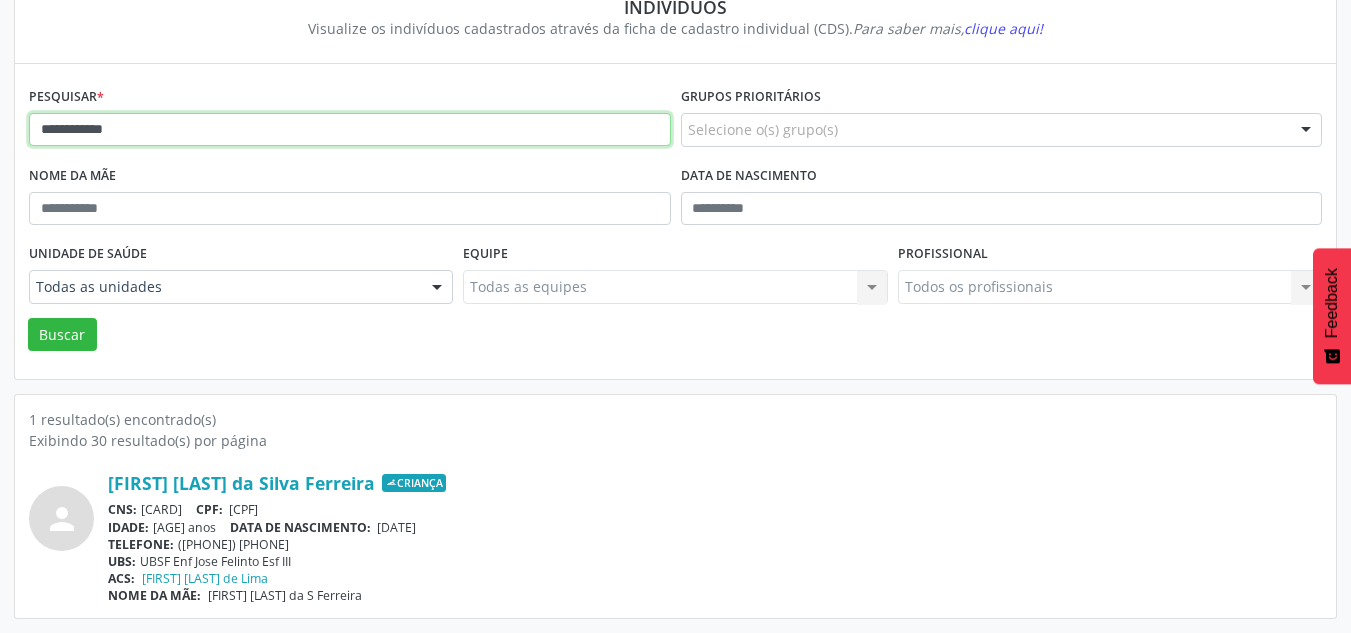 click on "Buscar" at bounding box center [62, 335] 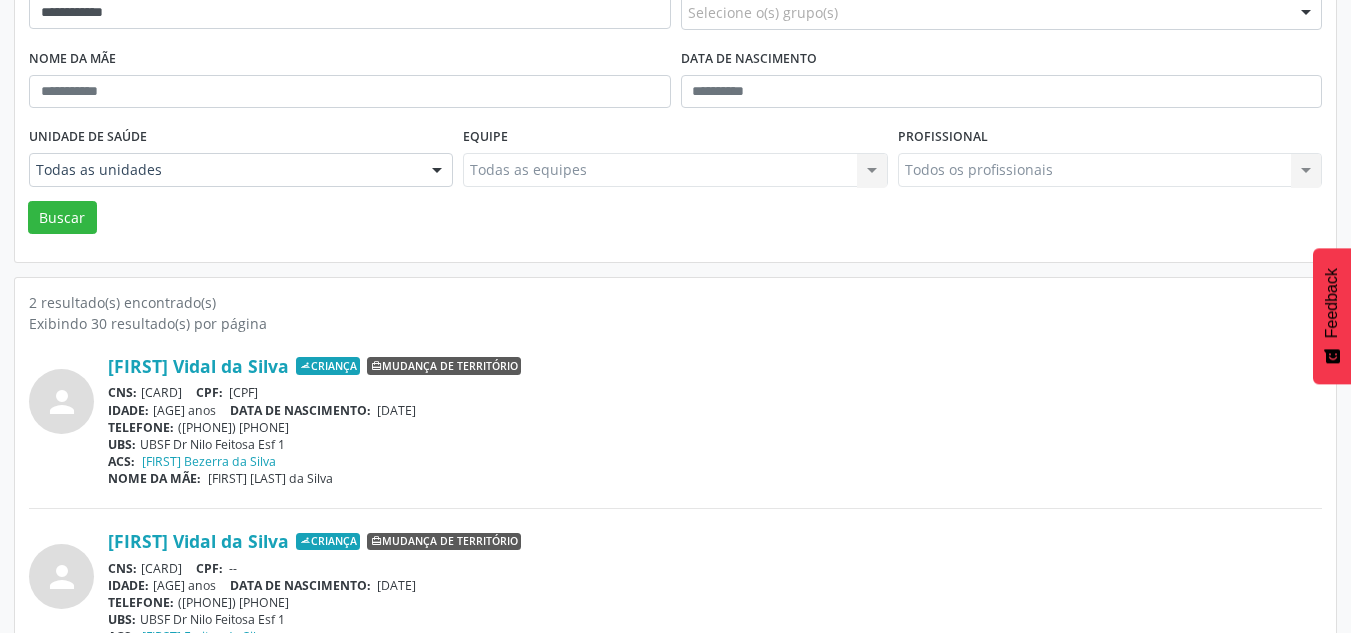 scroll, scrollTop: 359, scrollLeft: 0, axis: vertical 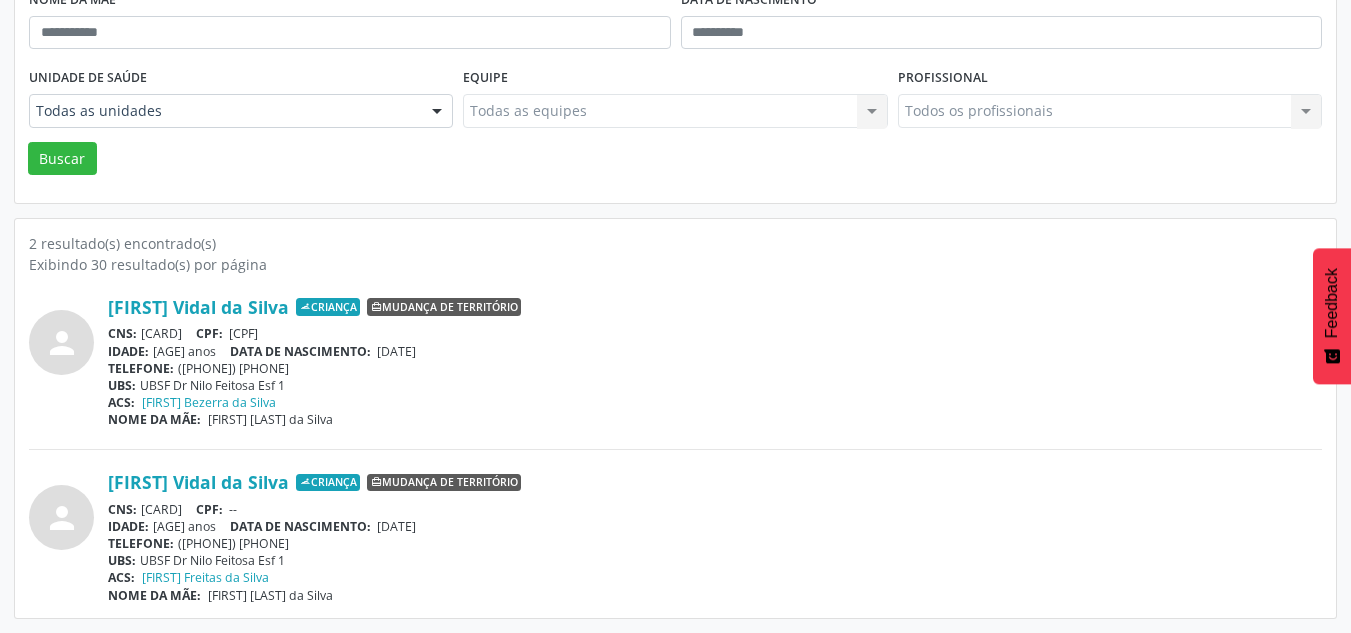 drag, startPoint x: 356, startPoint y: 354, endPoint x: 498, endPoint y: 348, distance: 142.12671 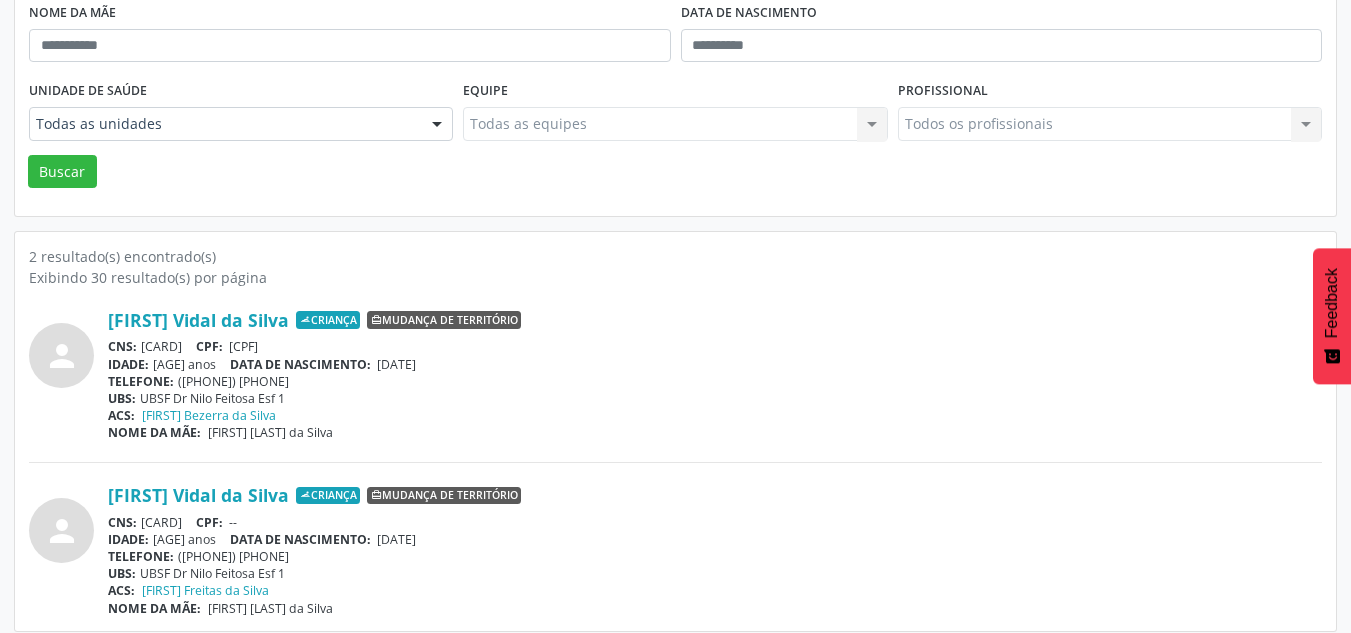 scroll, scrollTop: 159, scrollLeft: 0, axis: vertical 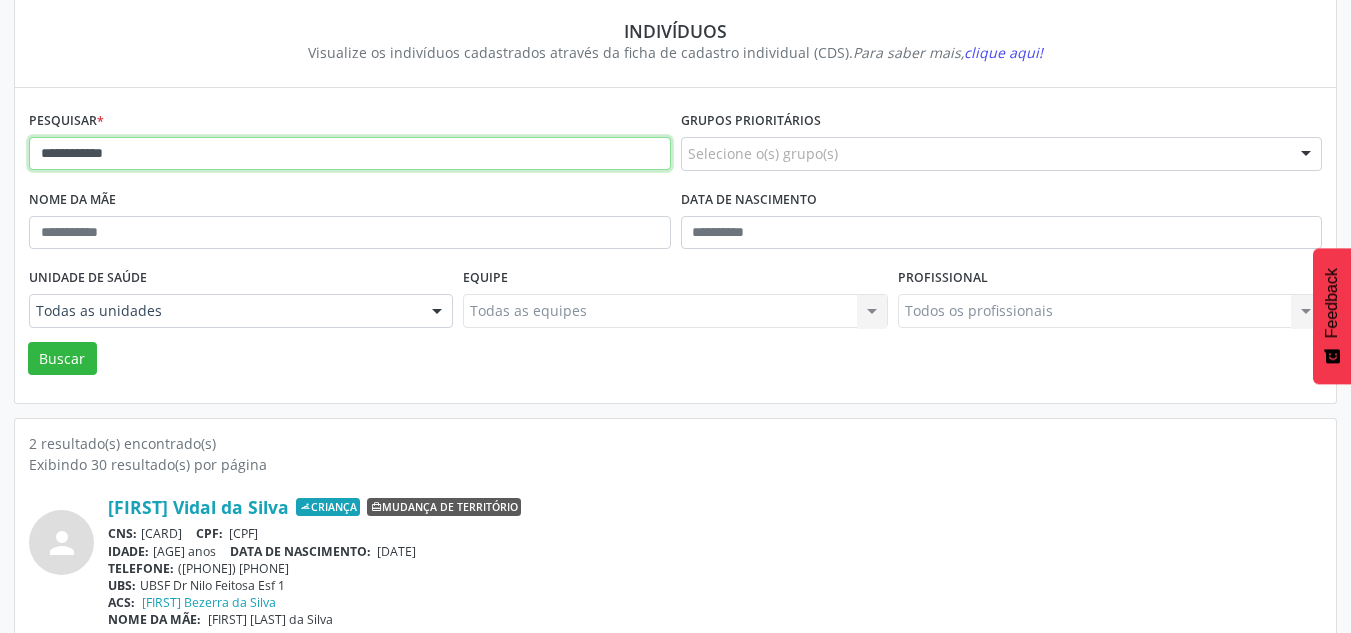 click on "**********" at bounding box center [350, 154] 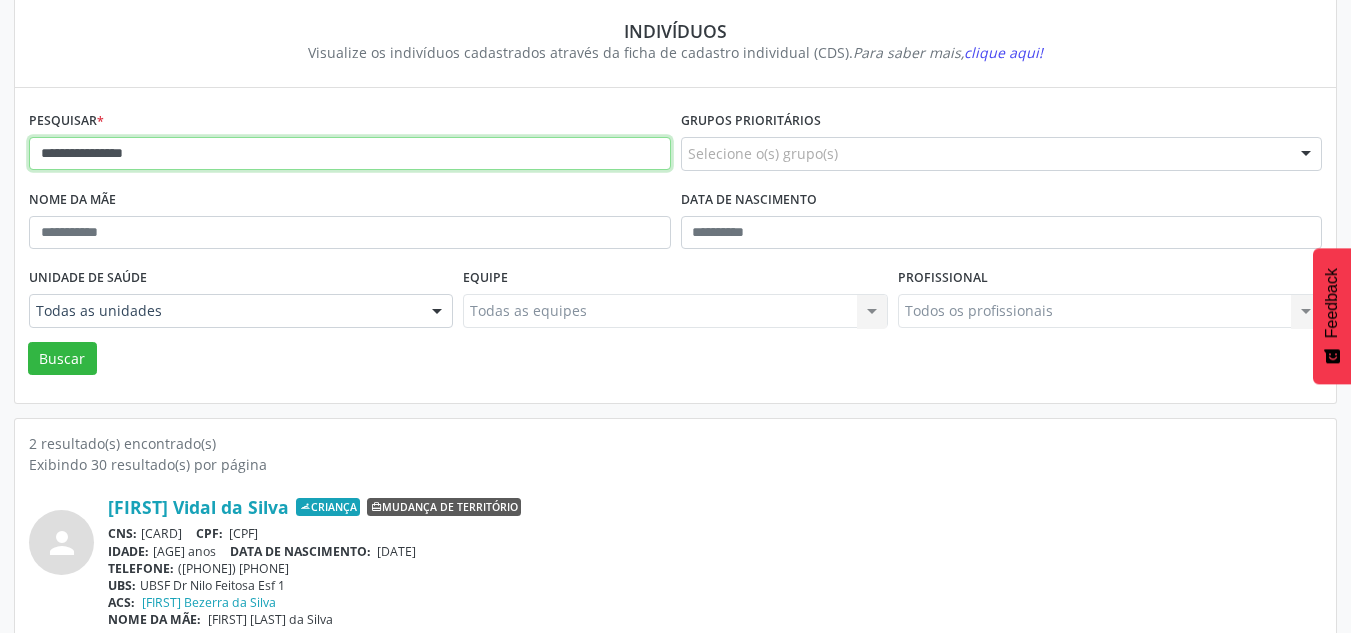 type on "**********" 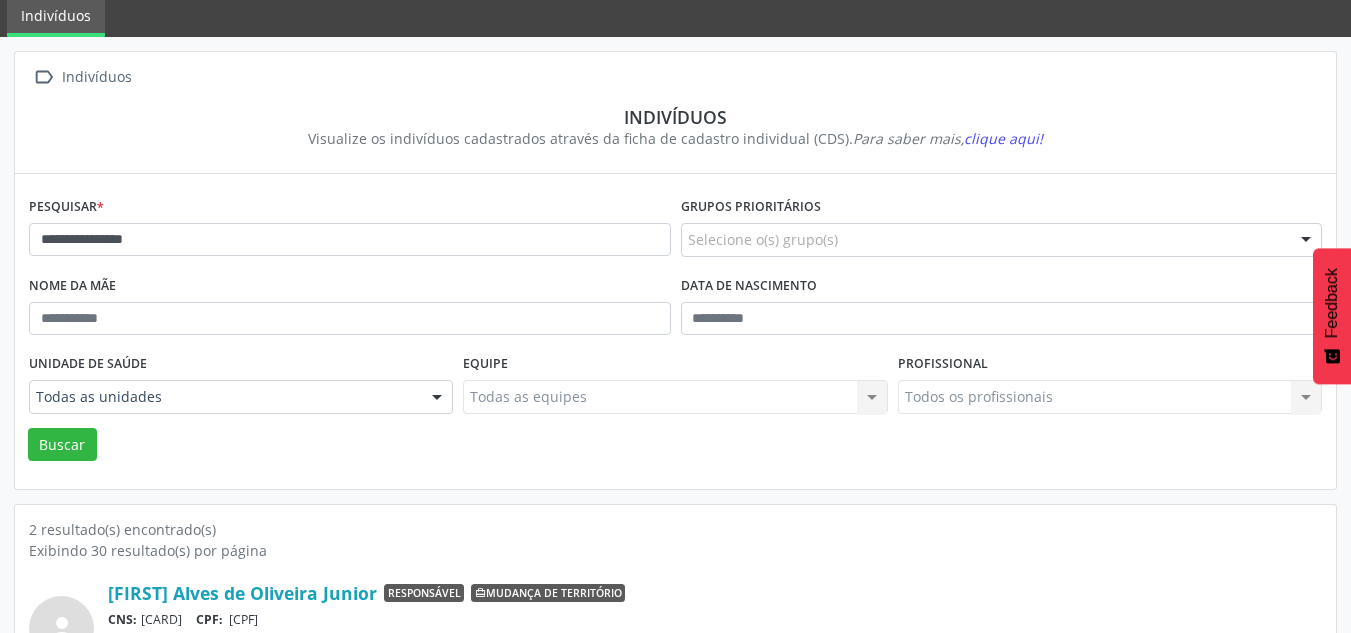 scroll, scrollTop: 359, scrollLeft: 0, axis: vertical 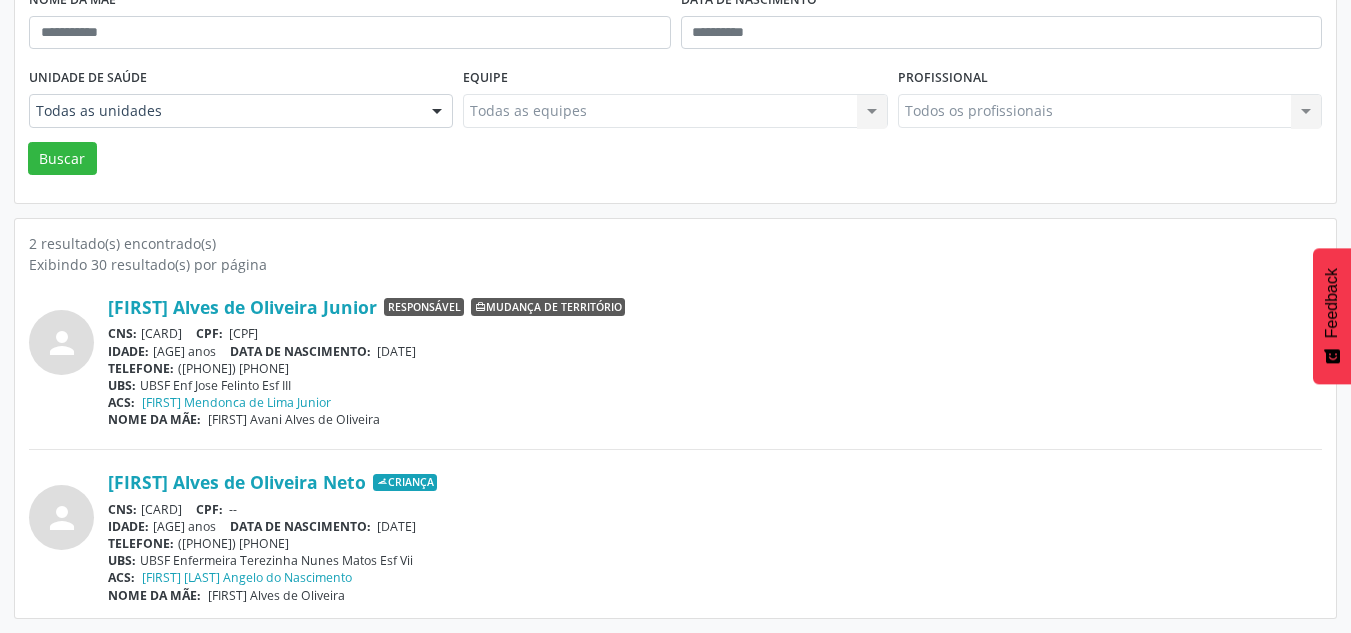 drag, startPoint x: 357, startPoint y: 529, endPoint x: 455, endPoint y: 527, distance: 98.02041 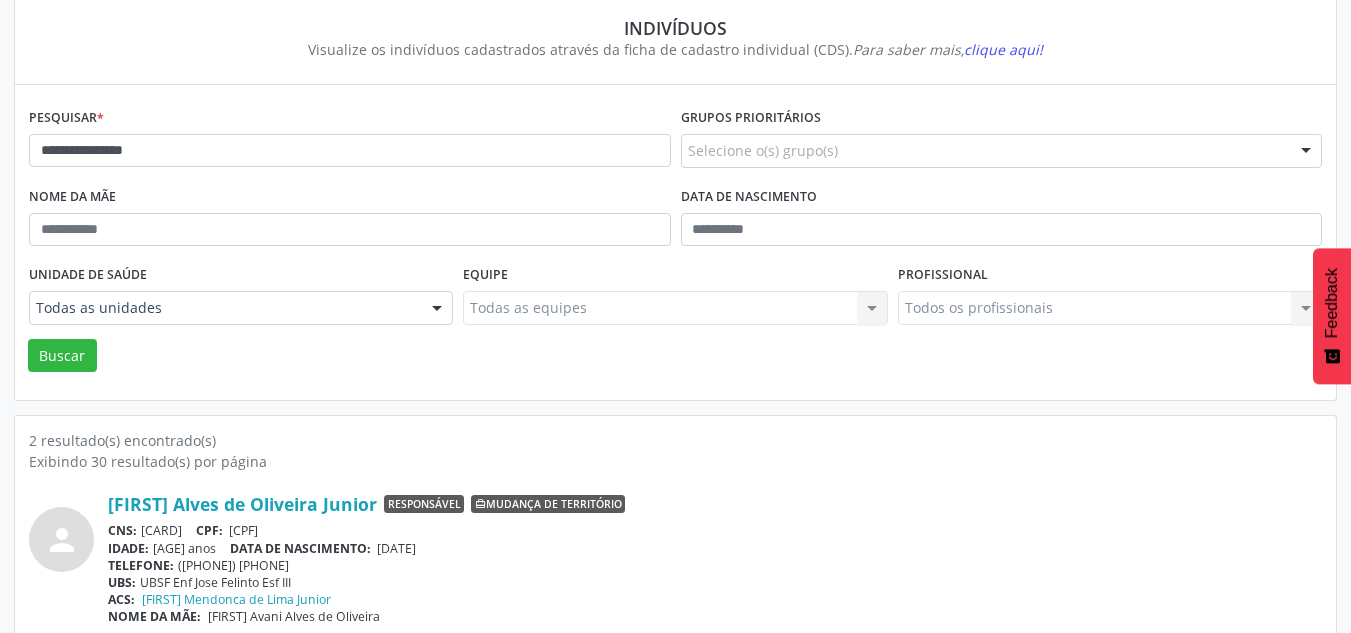 scroll, scrollTop: 159, scrollLeft: 0, axis: vertical 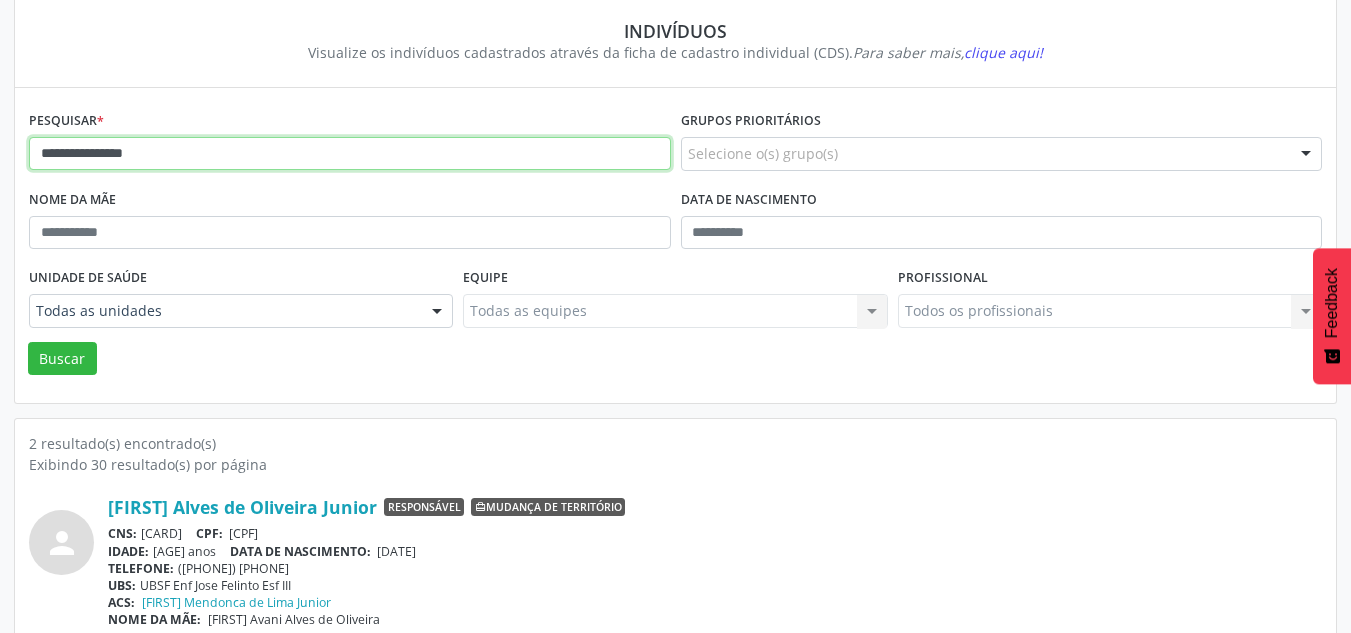 click on "**********" at bounding box center [350, 154] 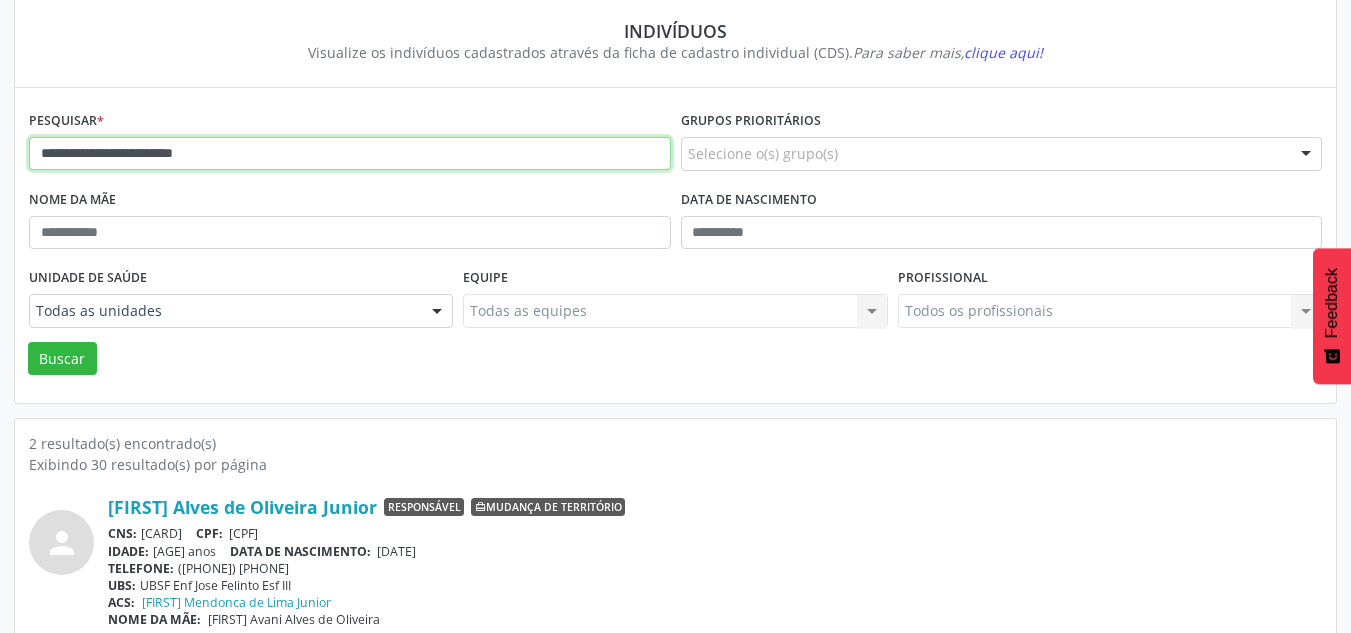 click on "Buscar" at bounding box center [62, 359] 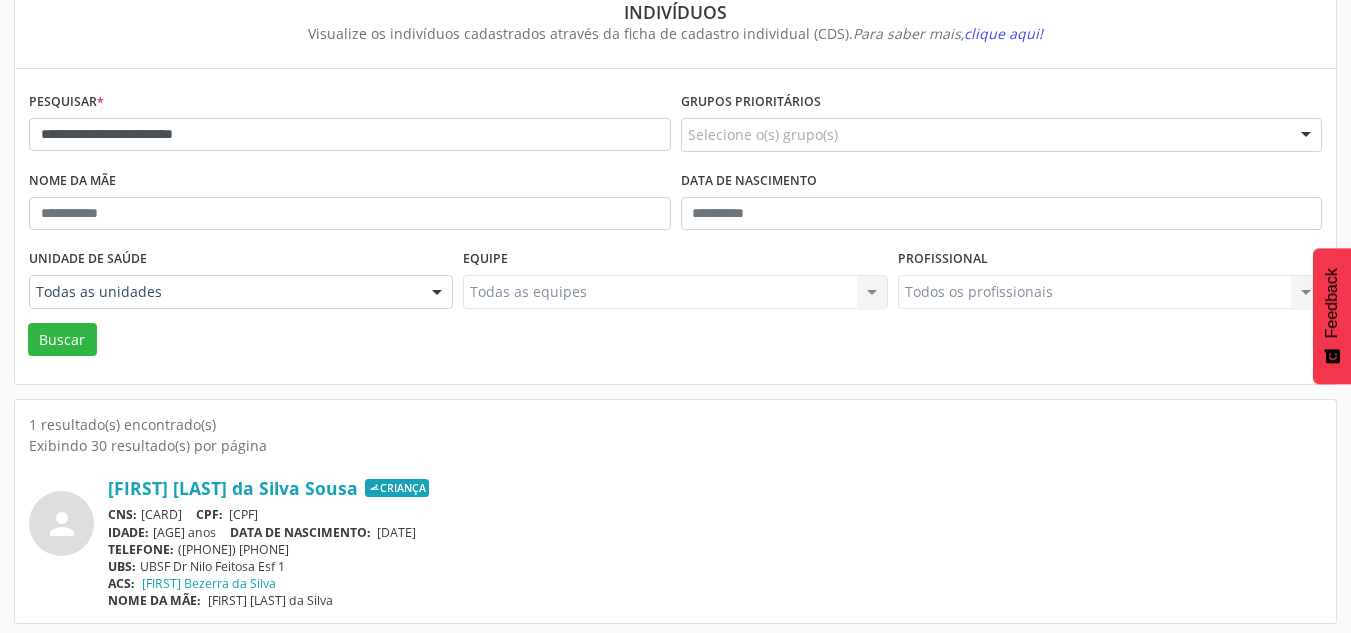 scroll, scrollTop: 183, scrollLeft: 0, axis: vertical 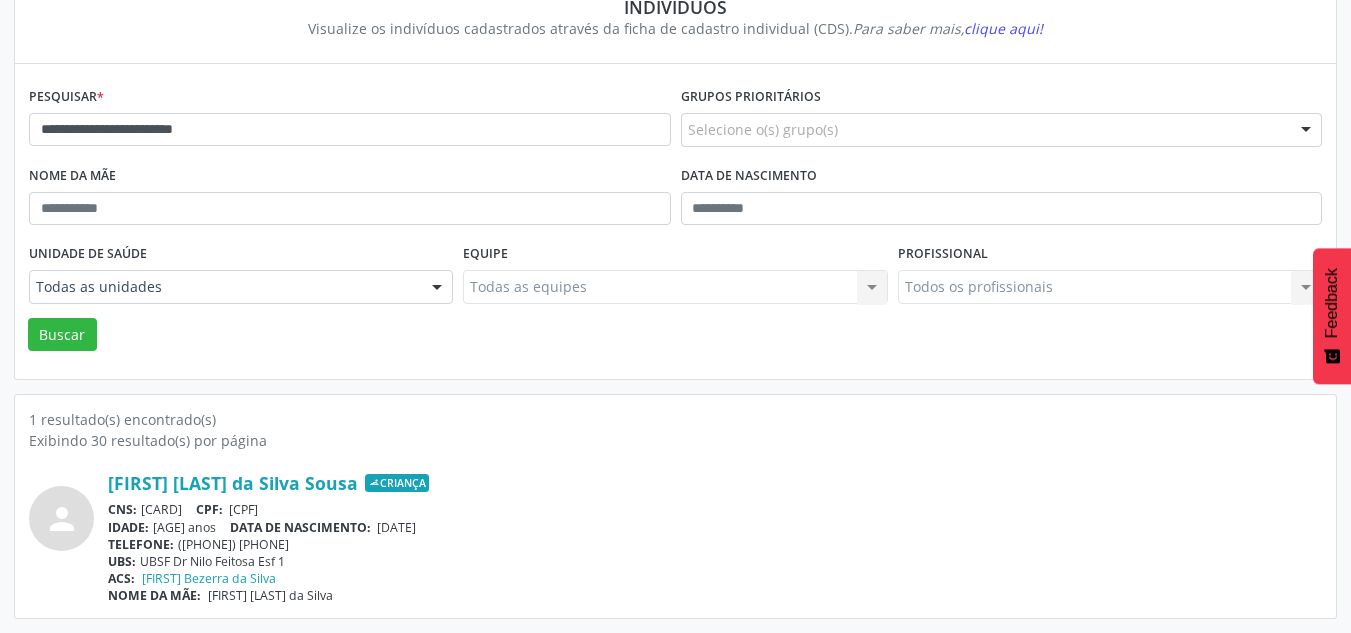 drag, startPoint x: 358, startPoint y: 528, endPoint x: 460, endPoint y: 528, distance: 102 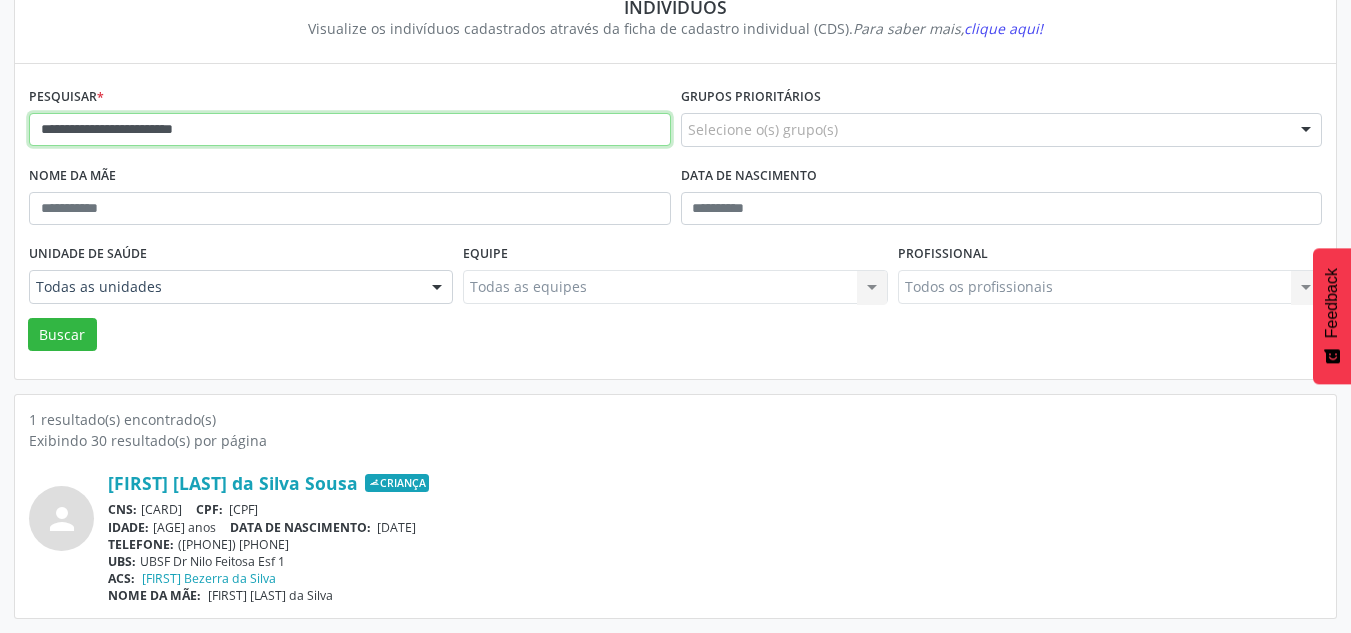click on "**********" at bounding box center (350, 130) 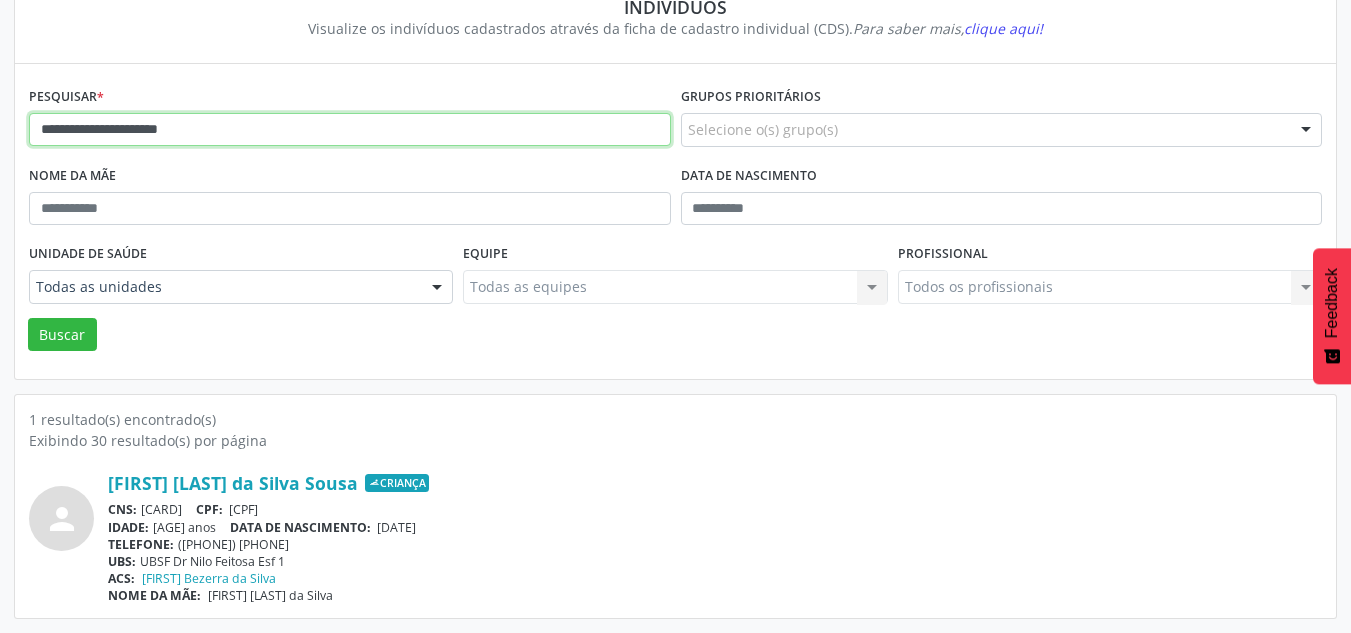 click on "Buscar" at bounding box center (62, 335) 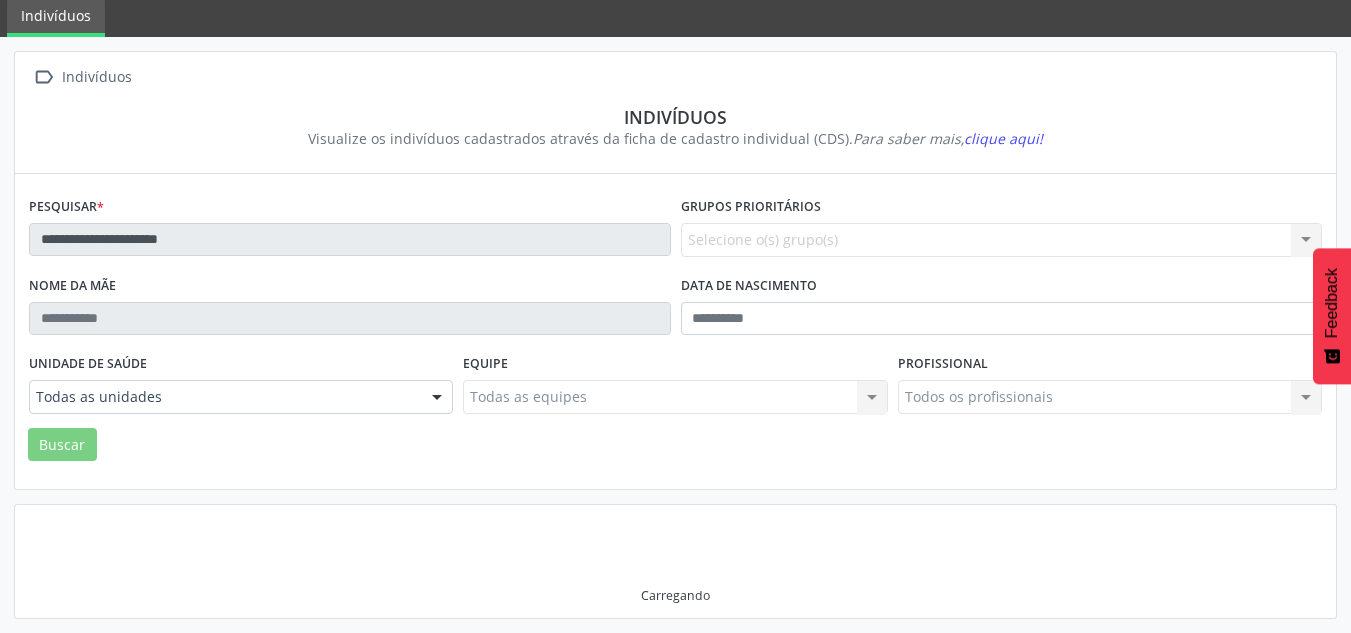 scroll, scrollTop: 183, scrollLeft: 0, axis: vertical 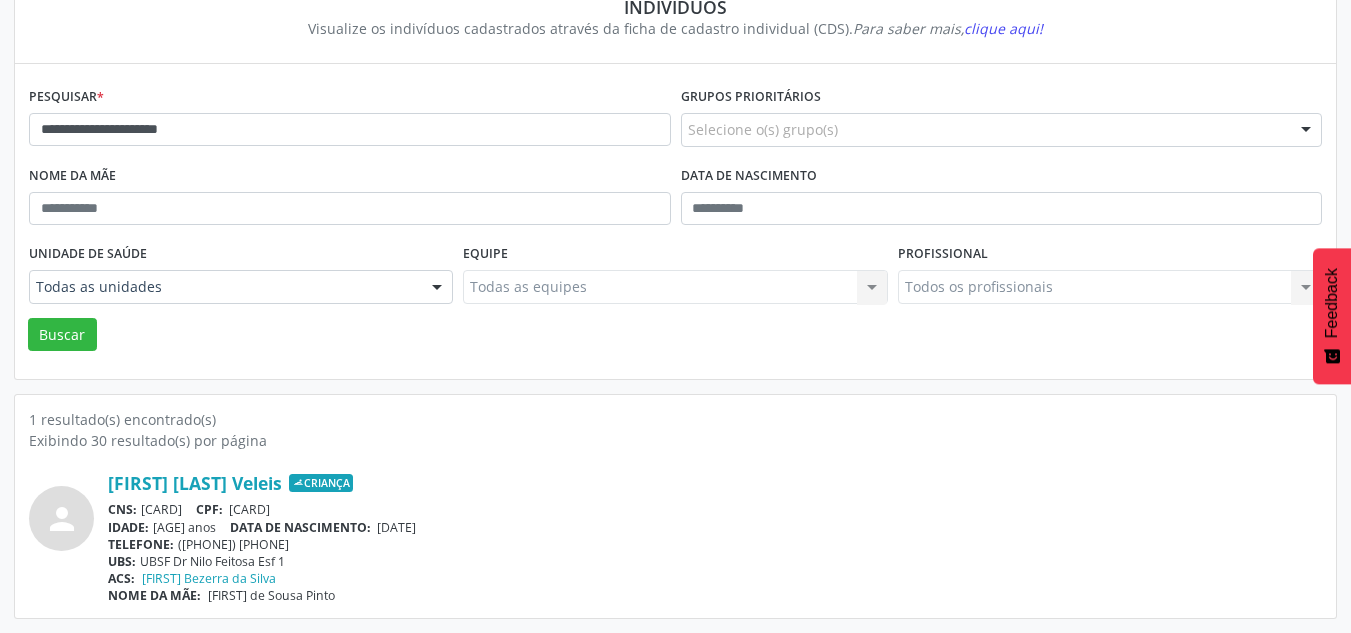 drag, startPoint x: 356, startPoint y: 523, endPoint x: 442, endPoint y: 525, distance: 86.023254 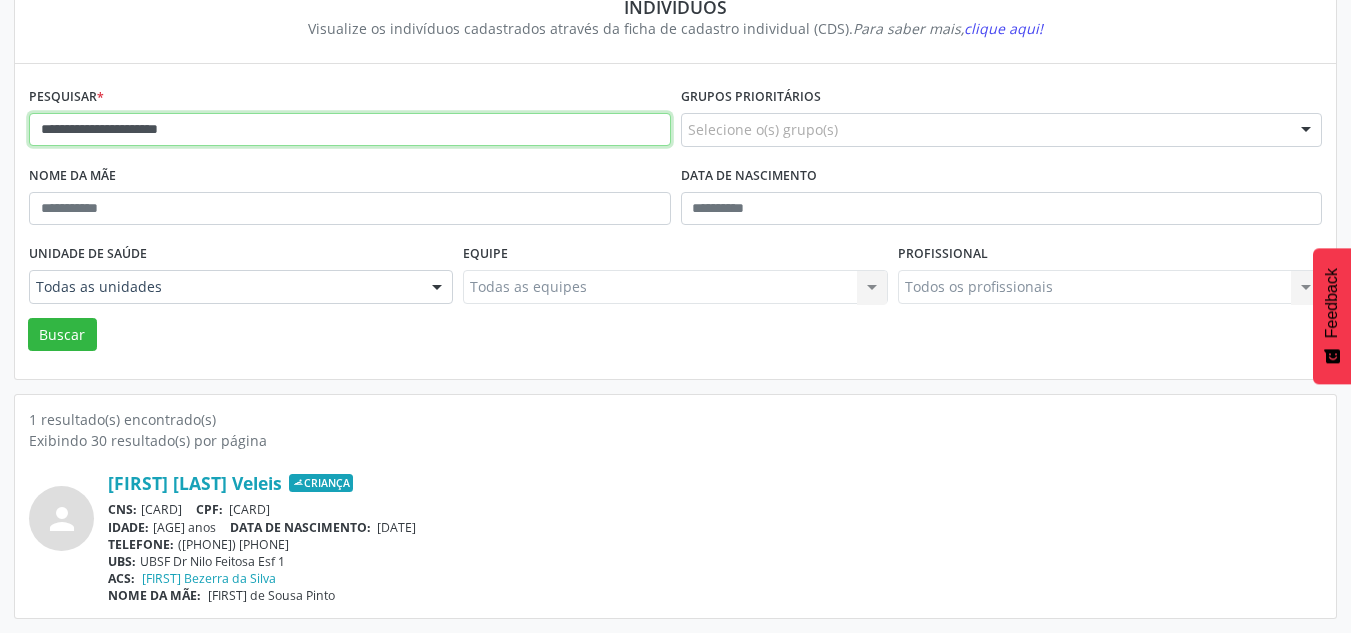 click on "**********" at bounding box center (350, 130) 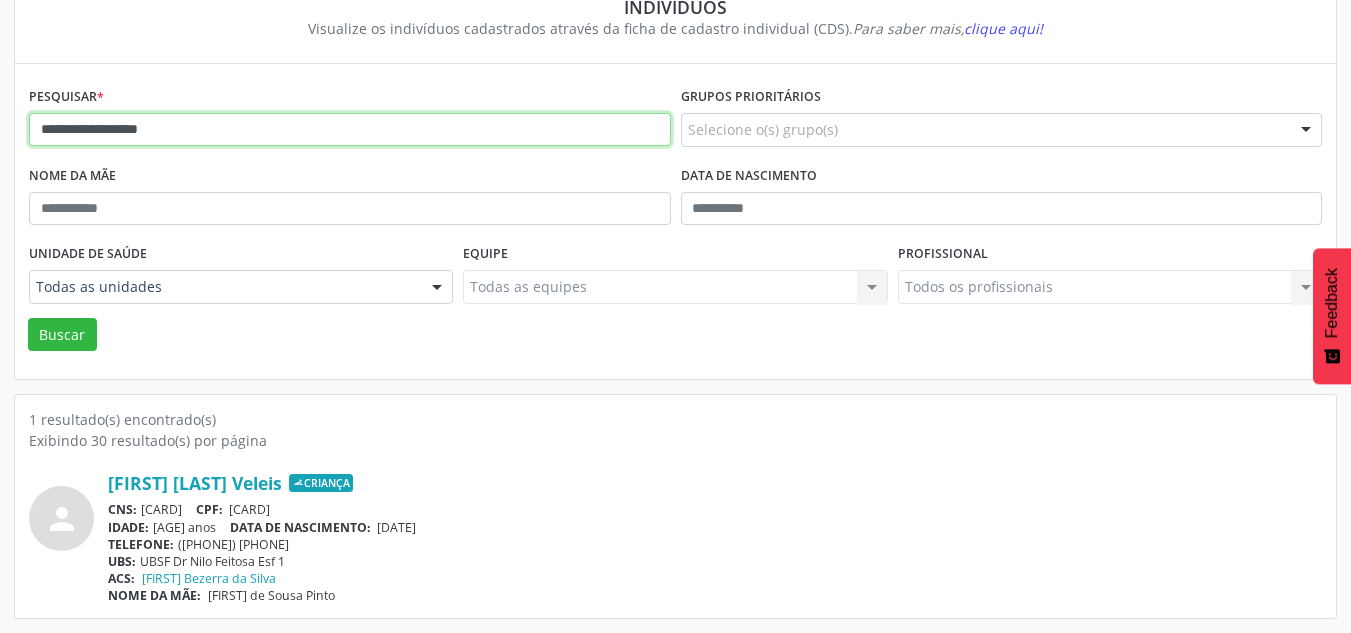 click on "Buscar" at bounding box center (62, 335) 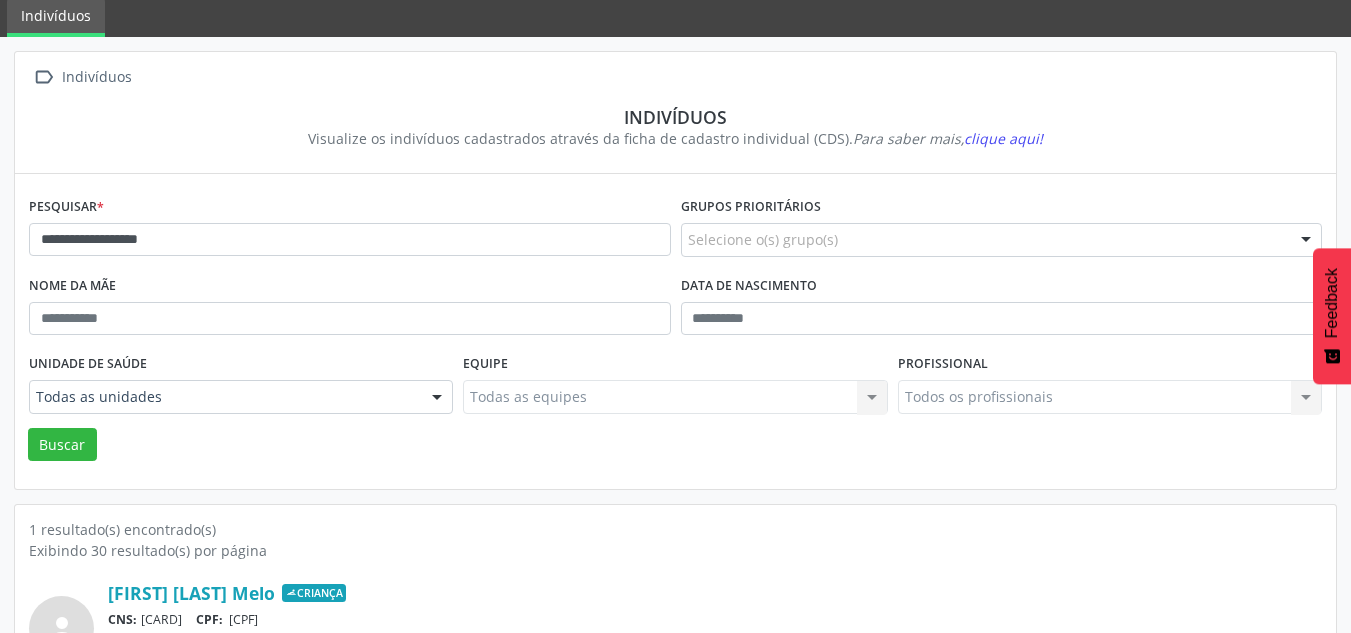 scroll, scrollTop: 183, scrollLeft: 0, axis: vertical 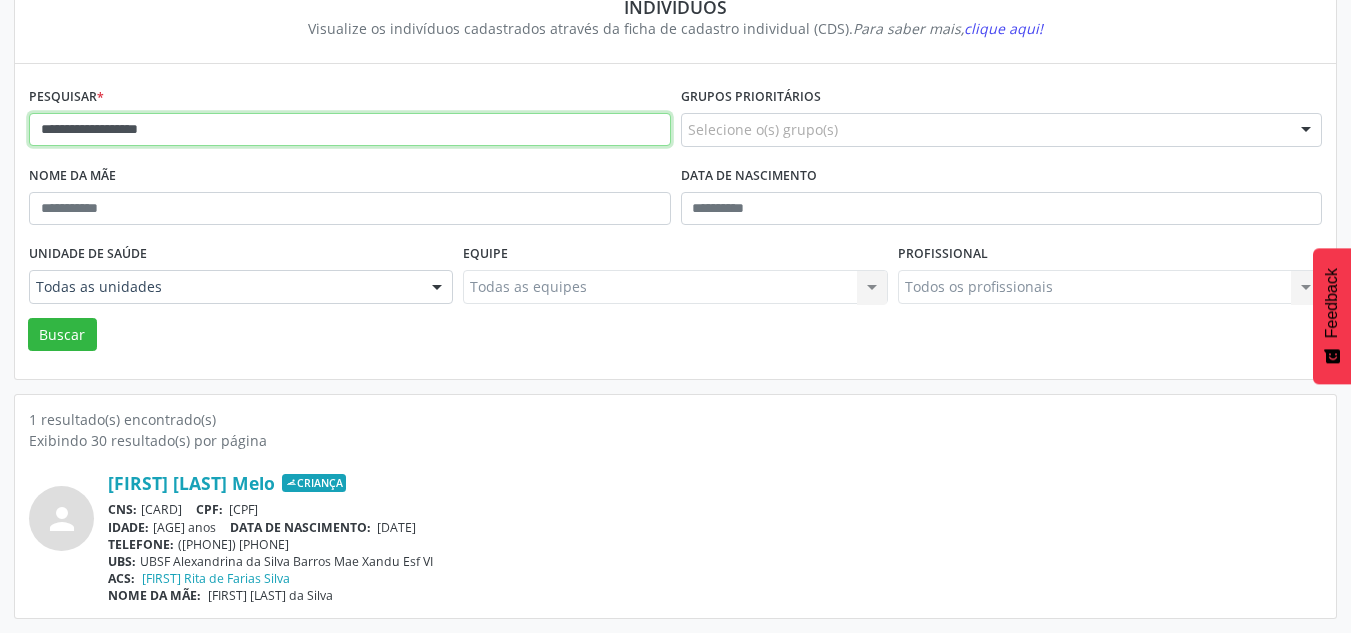 click on "**********" at bounding box center [350, 130] 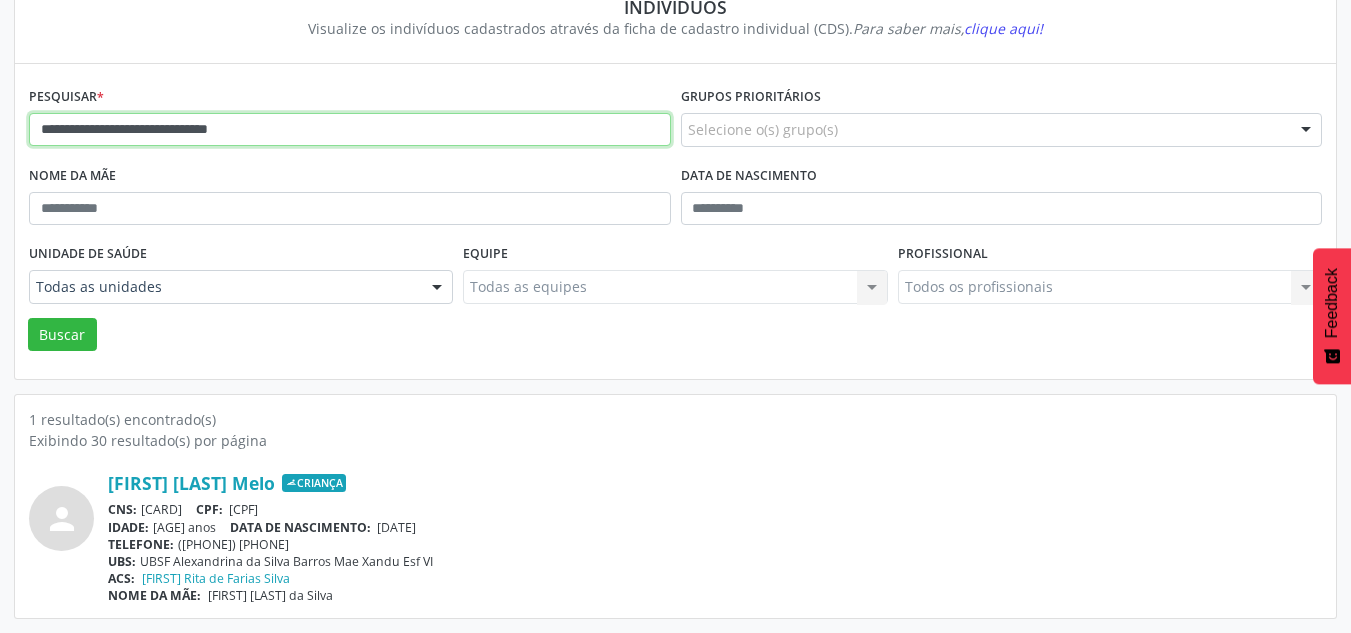 click on "Buscar" at bounding box center (62, 335) 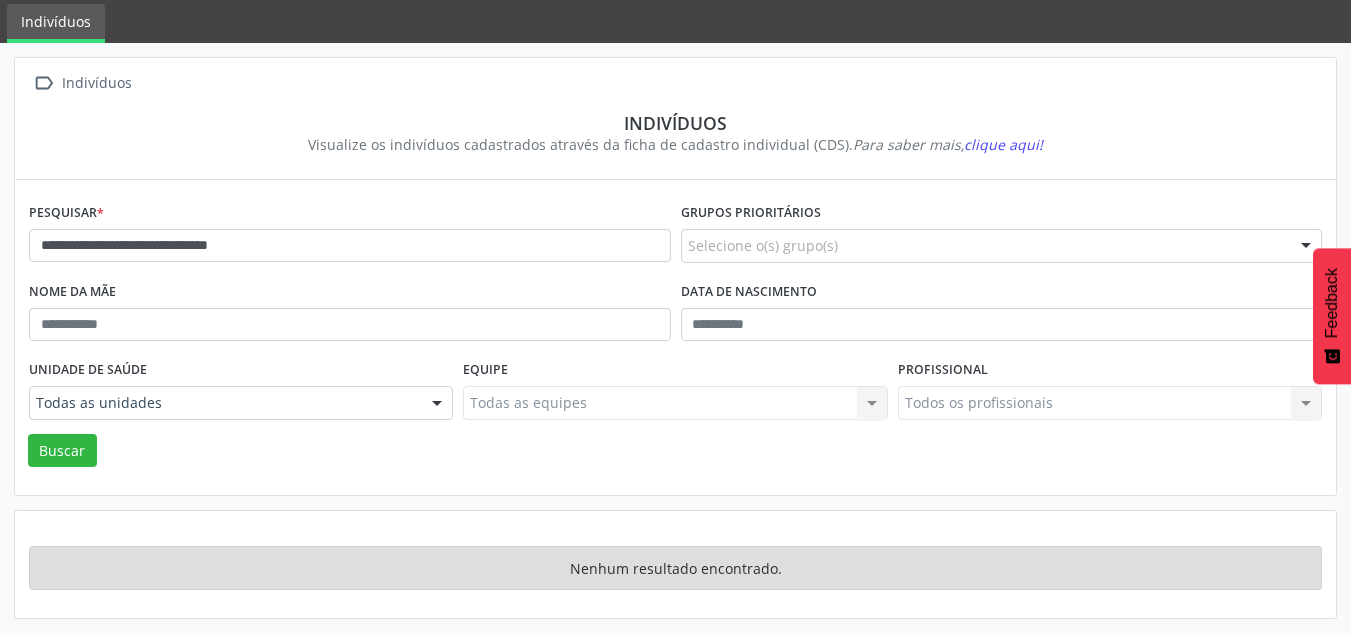 scroll, scrollTop: 67, scrollLeft: 0, axis: vertical 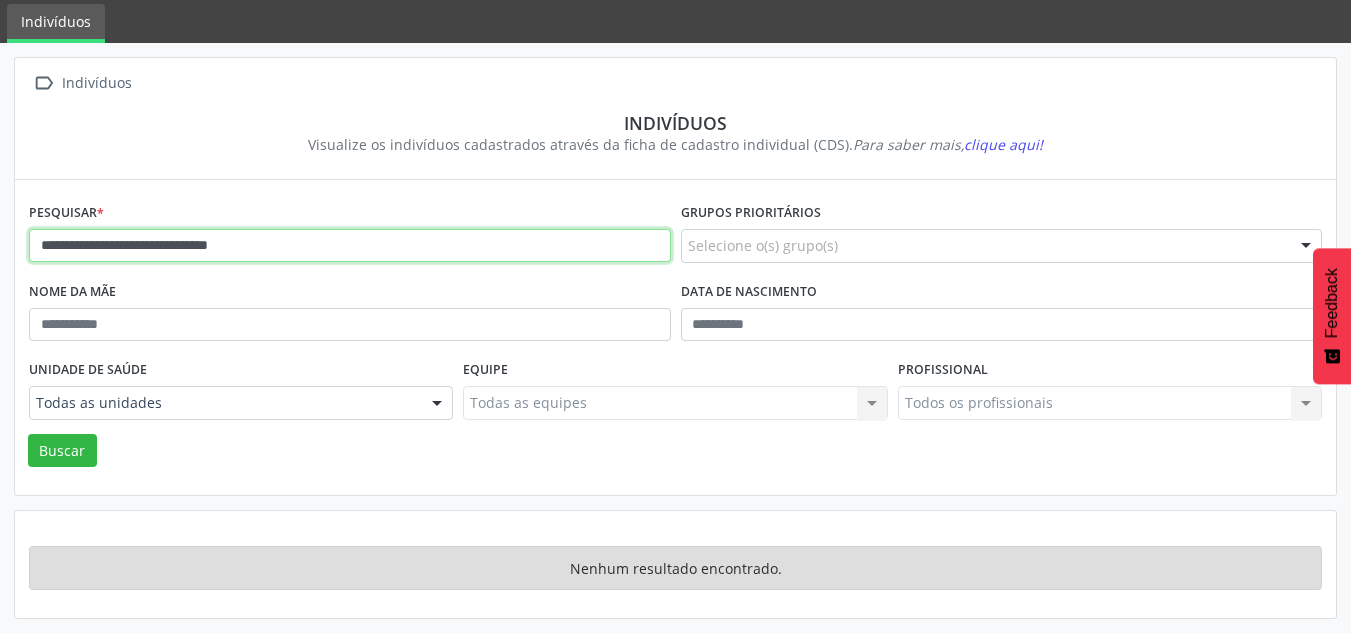 click on "**********" at bounding box center [350, 246] 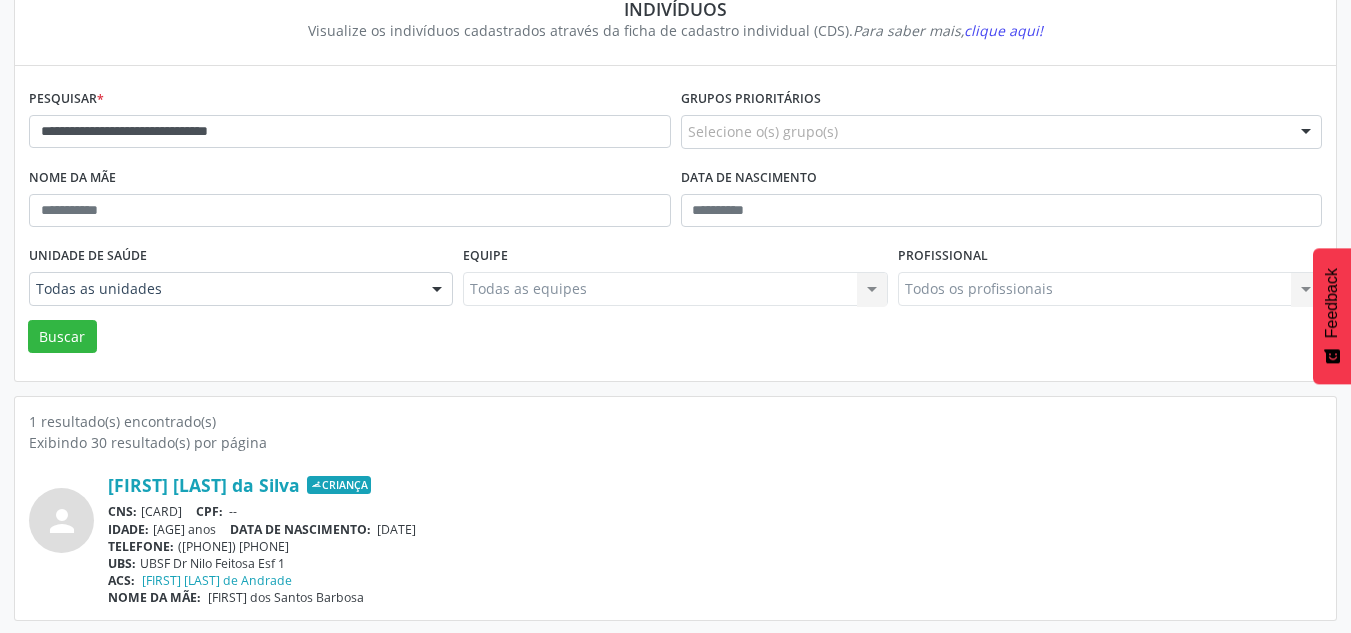 scroll, scrollTop: 183, scrollLeft: 0, axis: vertical 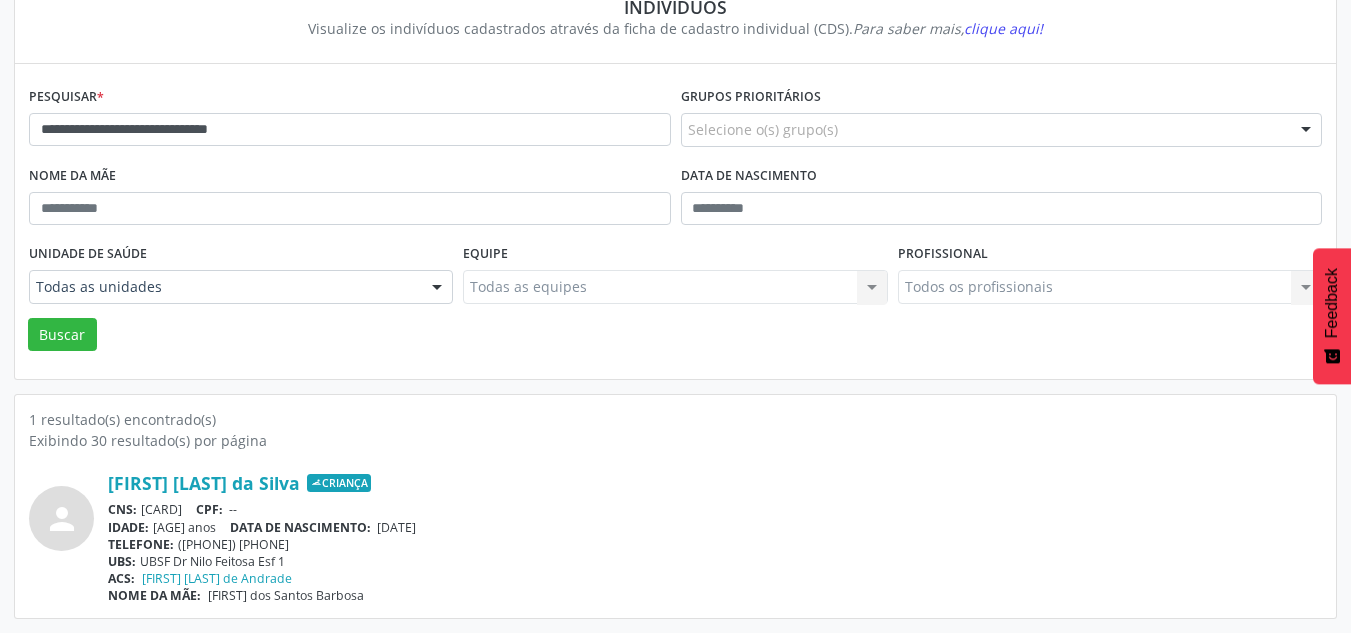 drag, startPoint x: 360, startPoint y: 529, endPoint x: 455, endPoint y: 532, distance: 95.047356 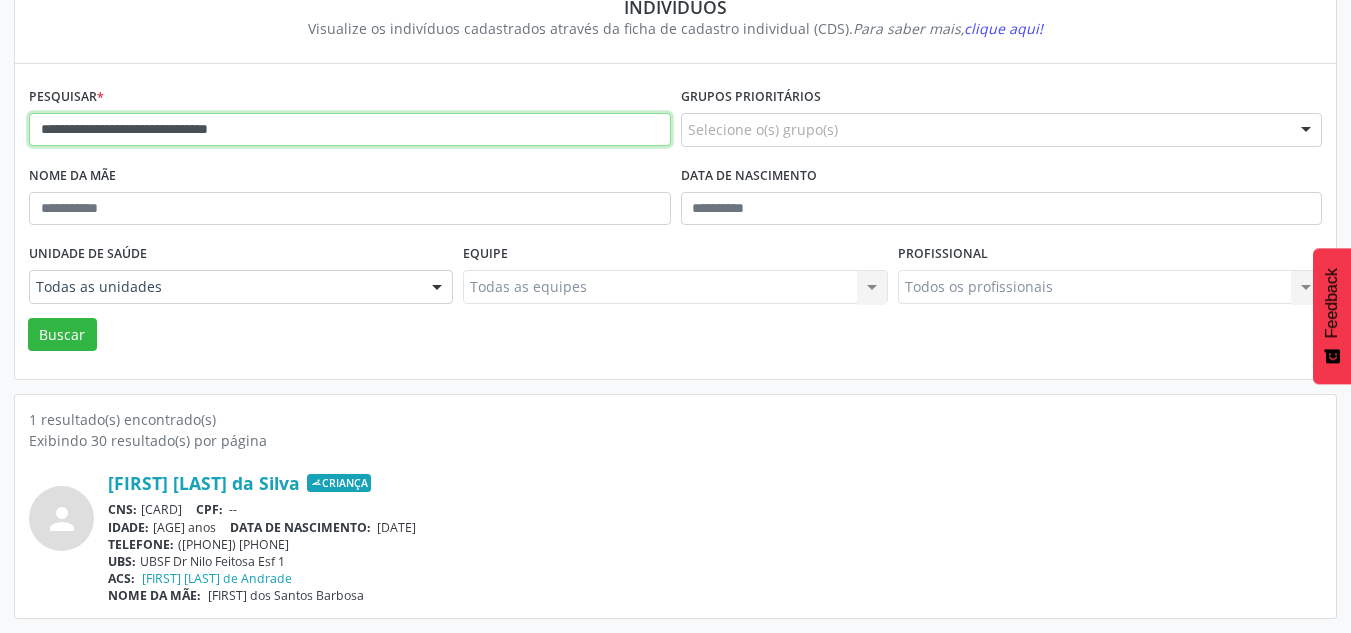 click on "**********" at bounding box center (350, 130) 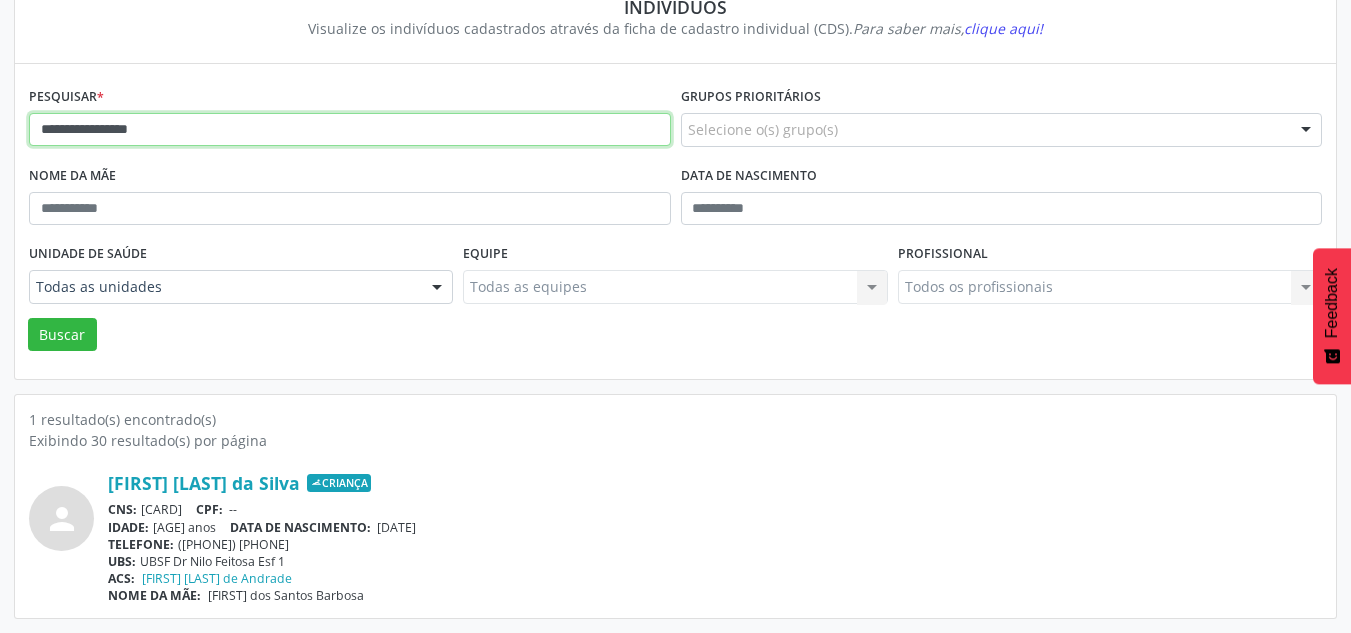 click on "Buscar" at bounding box center (62, 335) 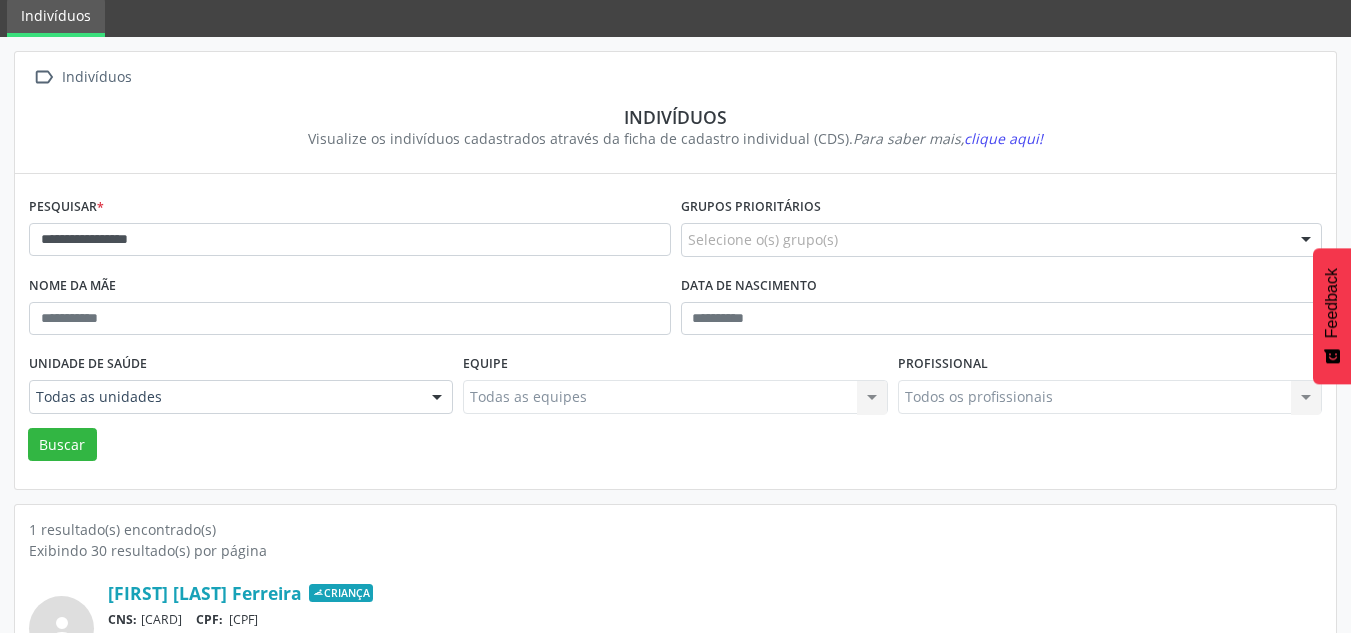 scroll, scrollTop: 183, scrollLeft: 0, axis: vertical 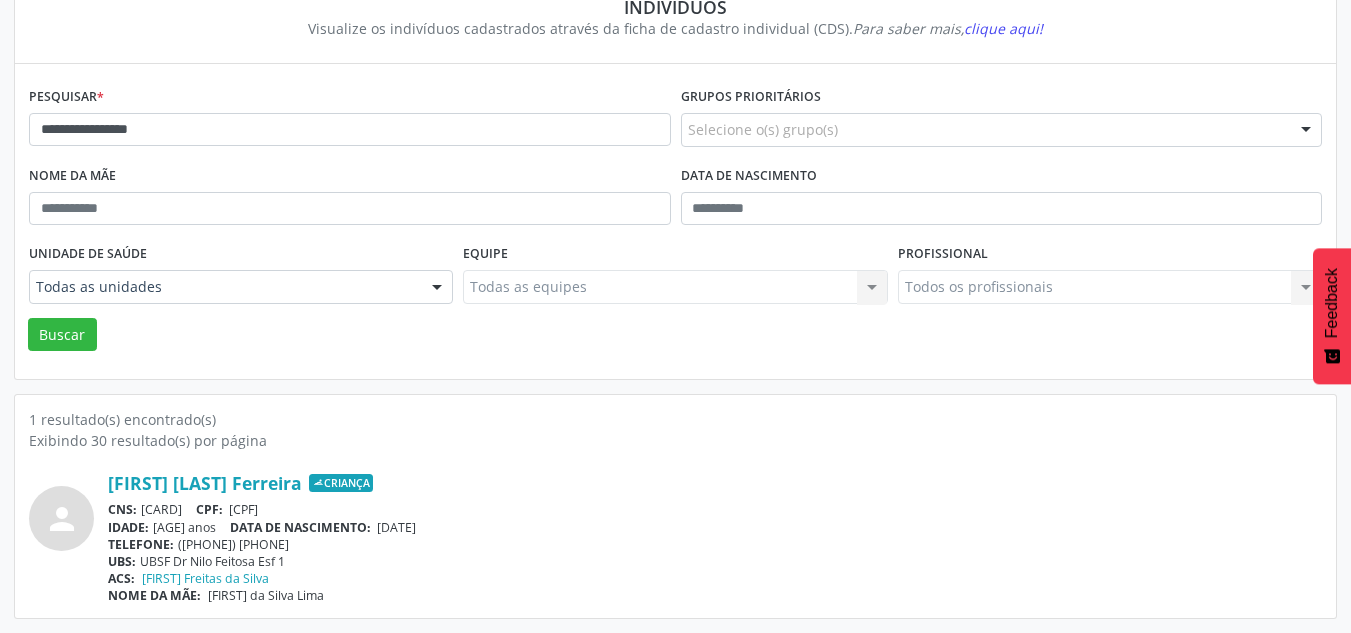 drag, startPoint x: 357, startPoint y: 528, endPoint x: 443, endPoint y: 530, distance: 86.023254 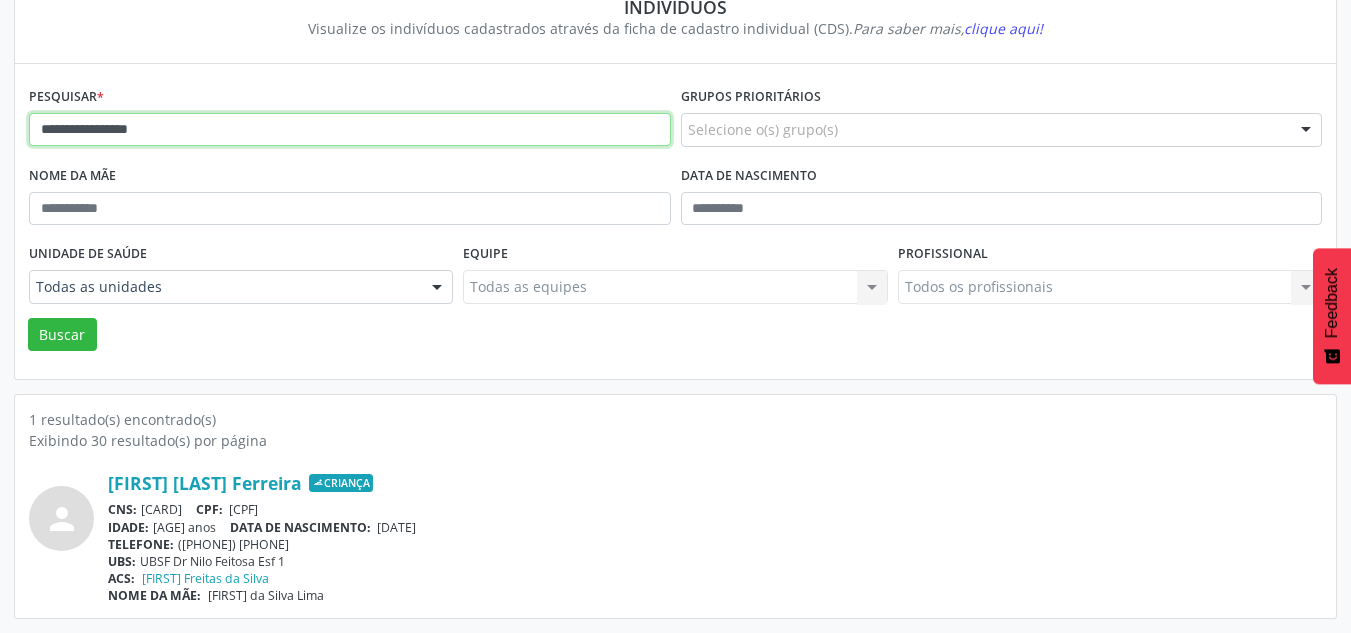 click on "**********" at bounding box center (350, 130) 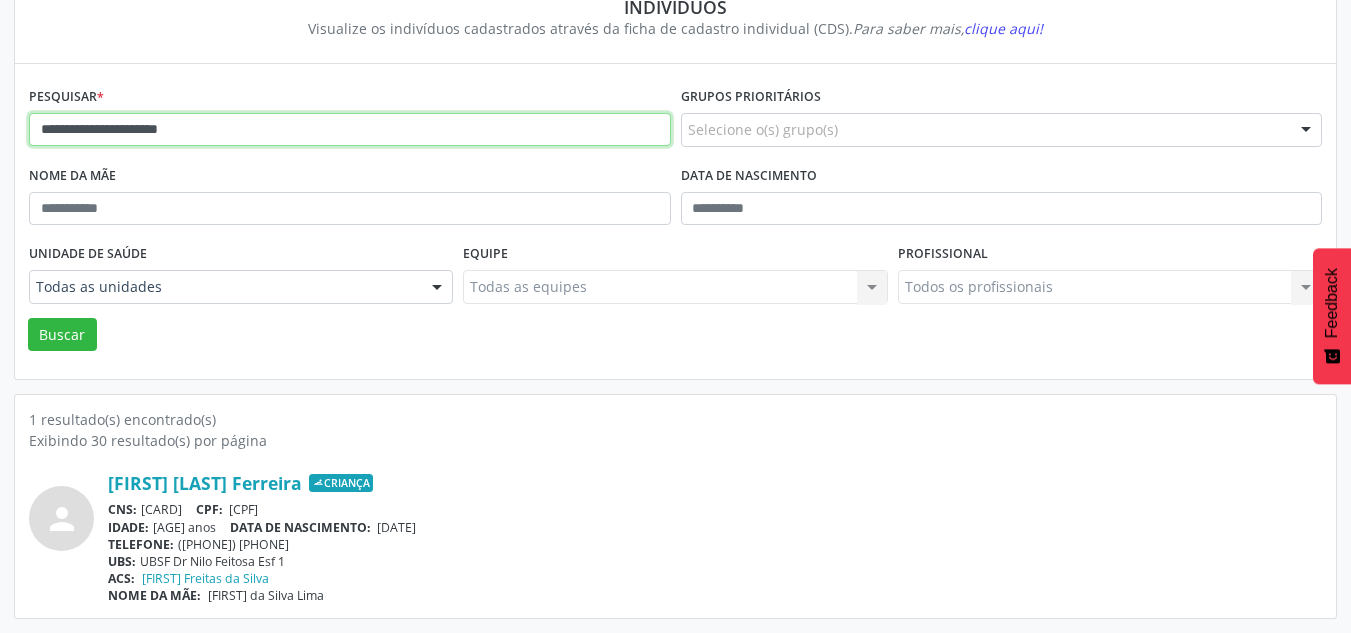 click on "Buscar" at bounding box center (62, 335) 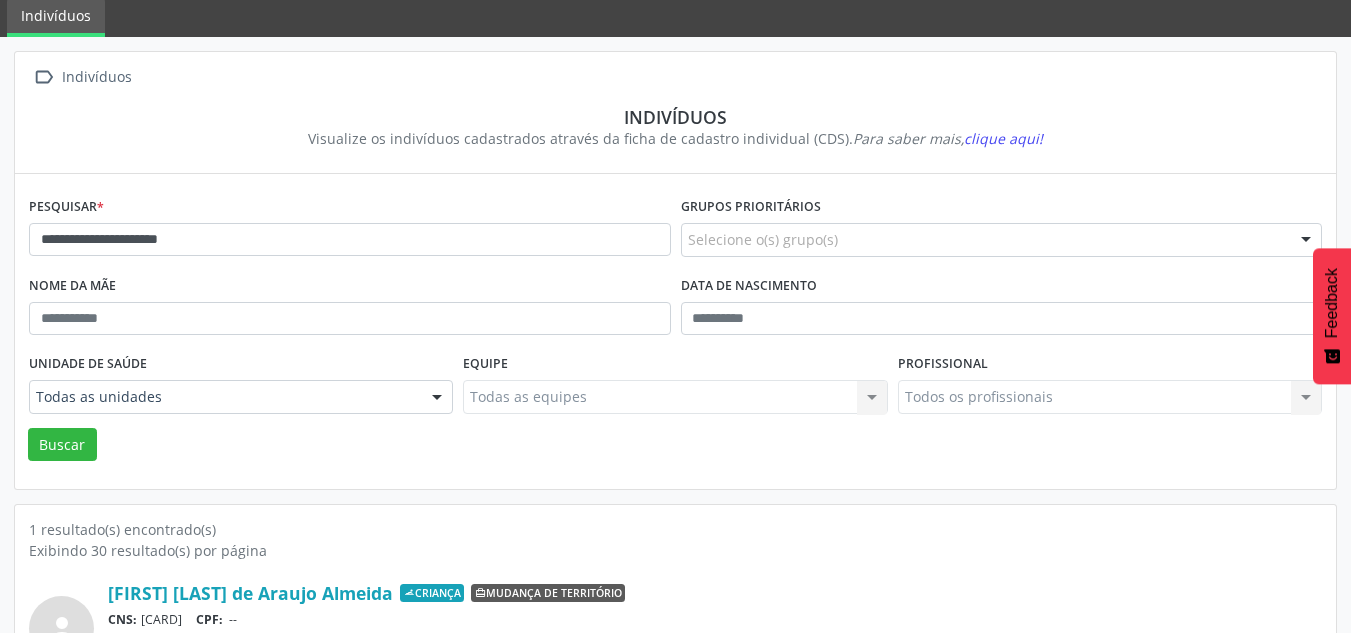scroll, scrollTop: 183, scrollLeft: 0, axis: vertical 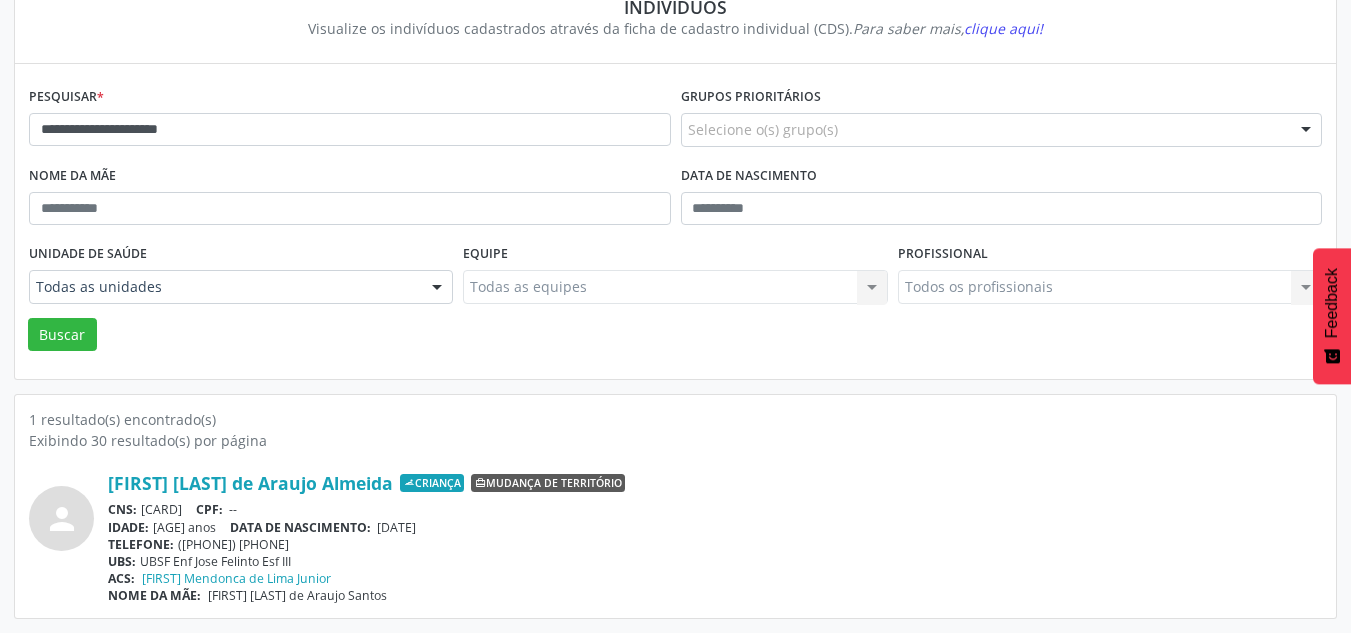 drag, startPoint x: 358, startPoint y: 529, endPoint x: 436, endPoint y: 531, distance: 78.025635 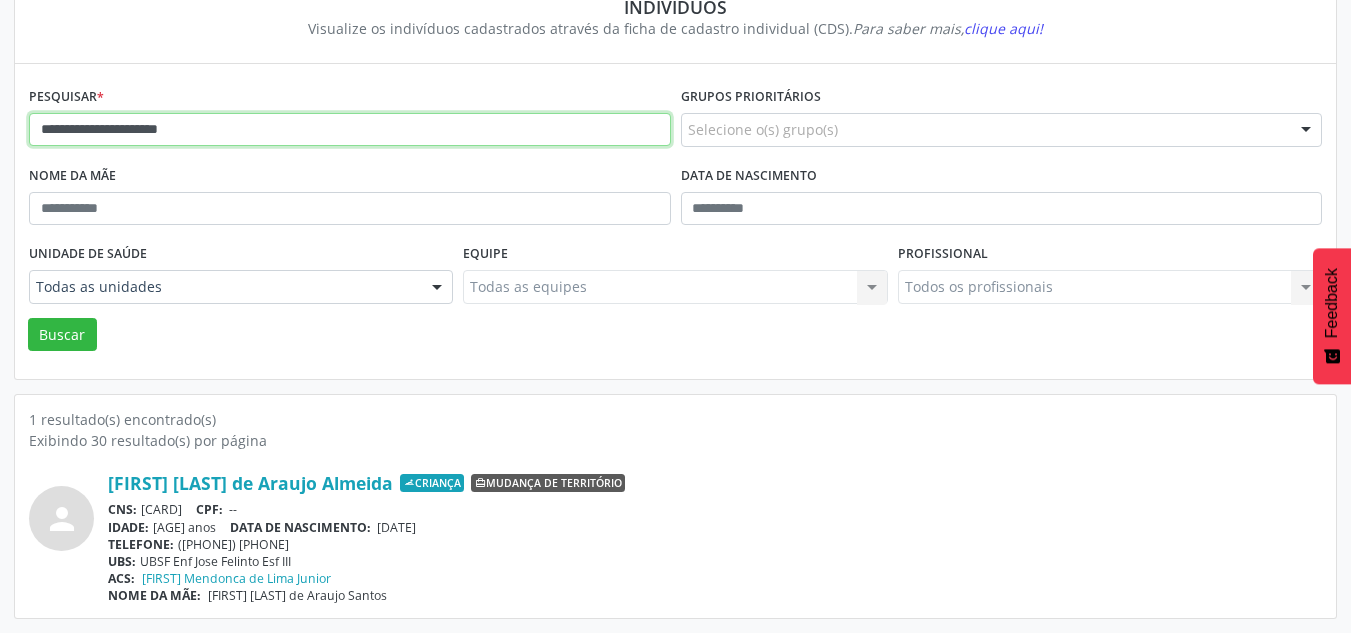 click on "**********" at bounding box center (350, 130) 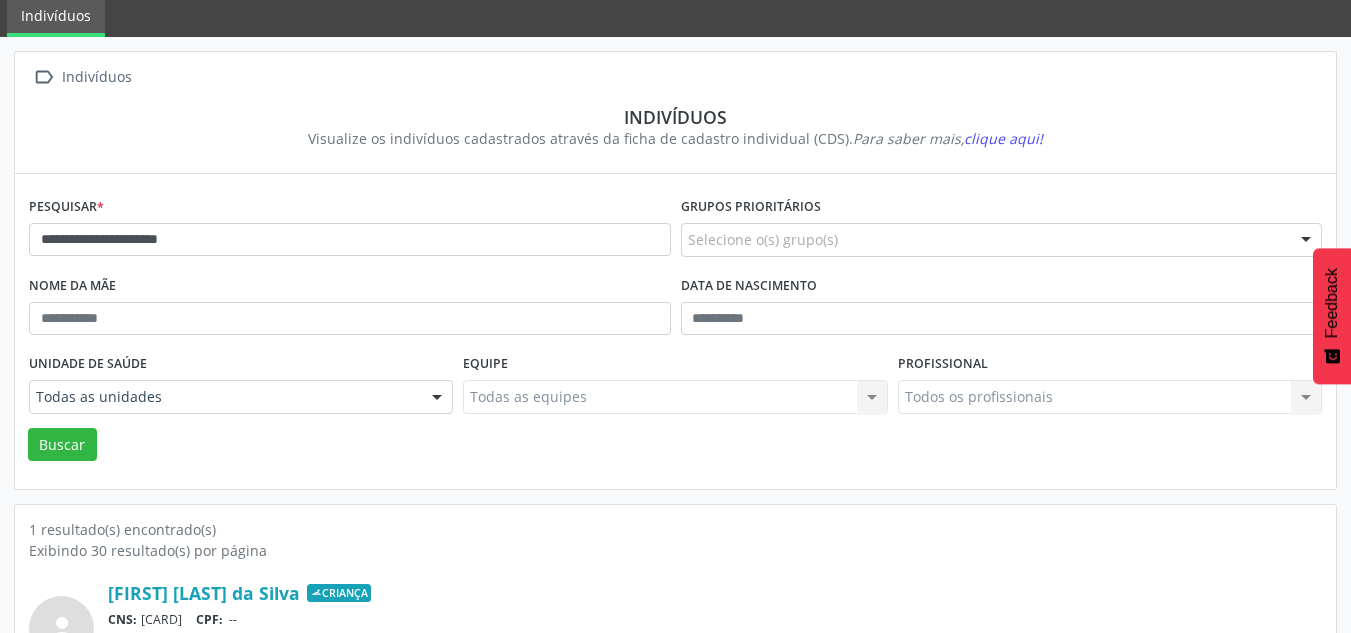scroll, scrollTop: 183, scrollLeft: 0, axis: vertical 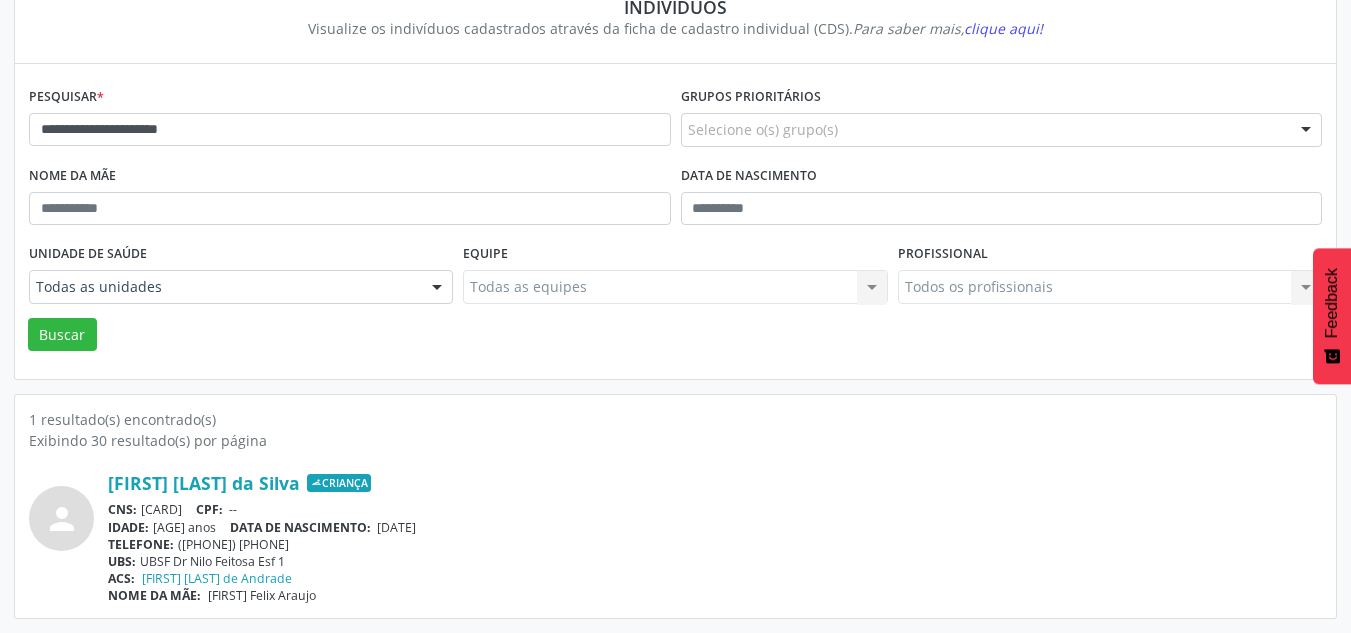 click on "**********" at bounding box center [350, 121] 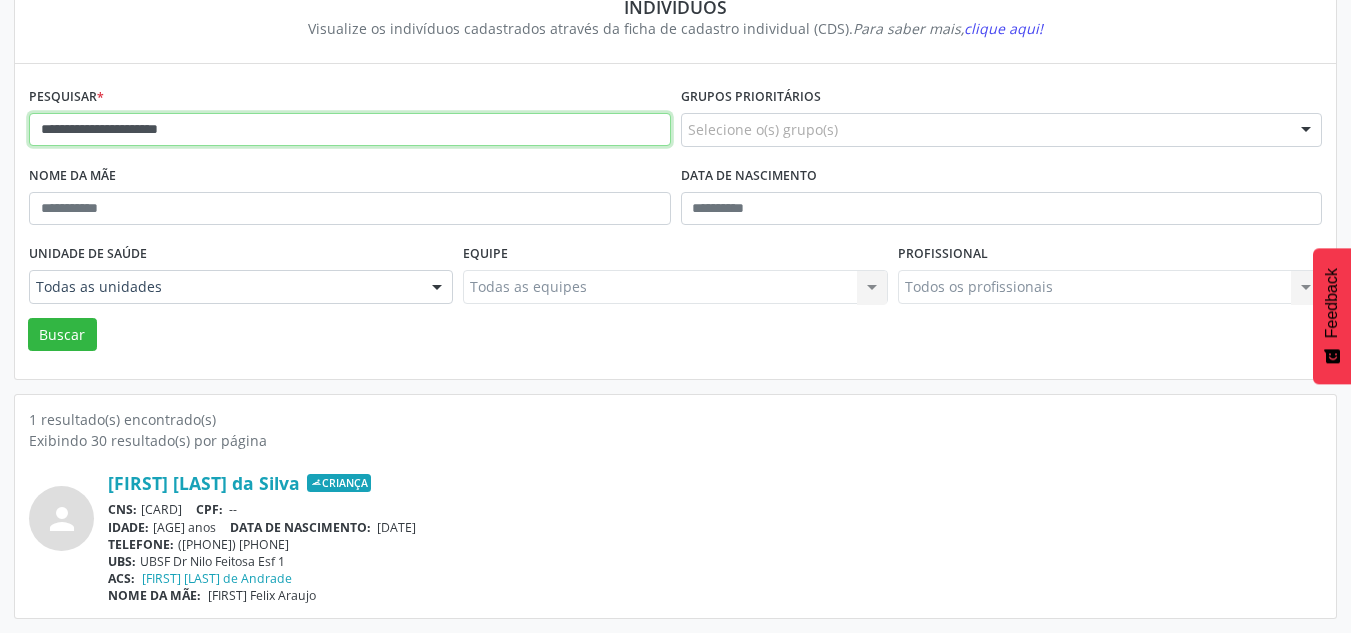 click on "**********" at bounding box center (350, 130) 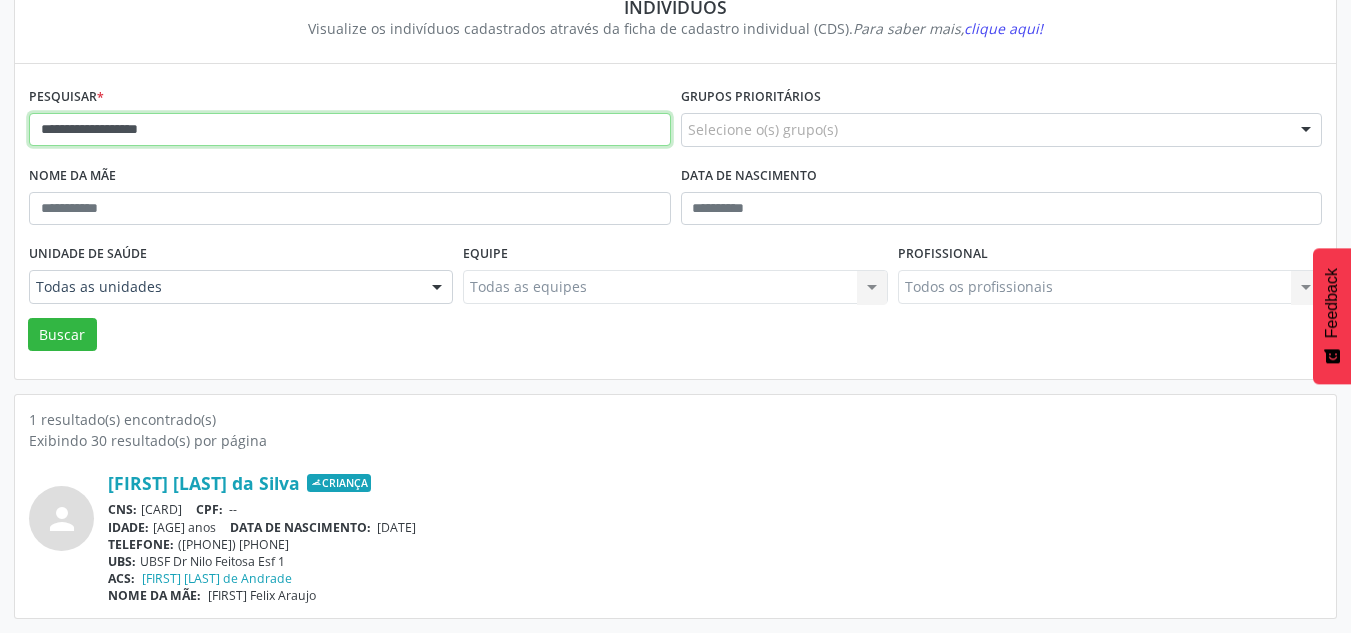 click on "Buscar" at bounding box center (62, 335) 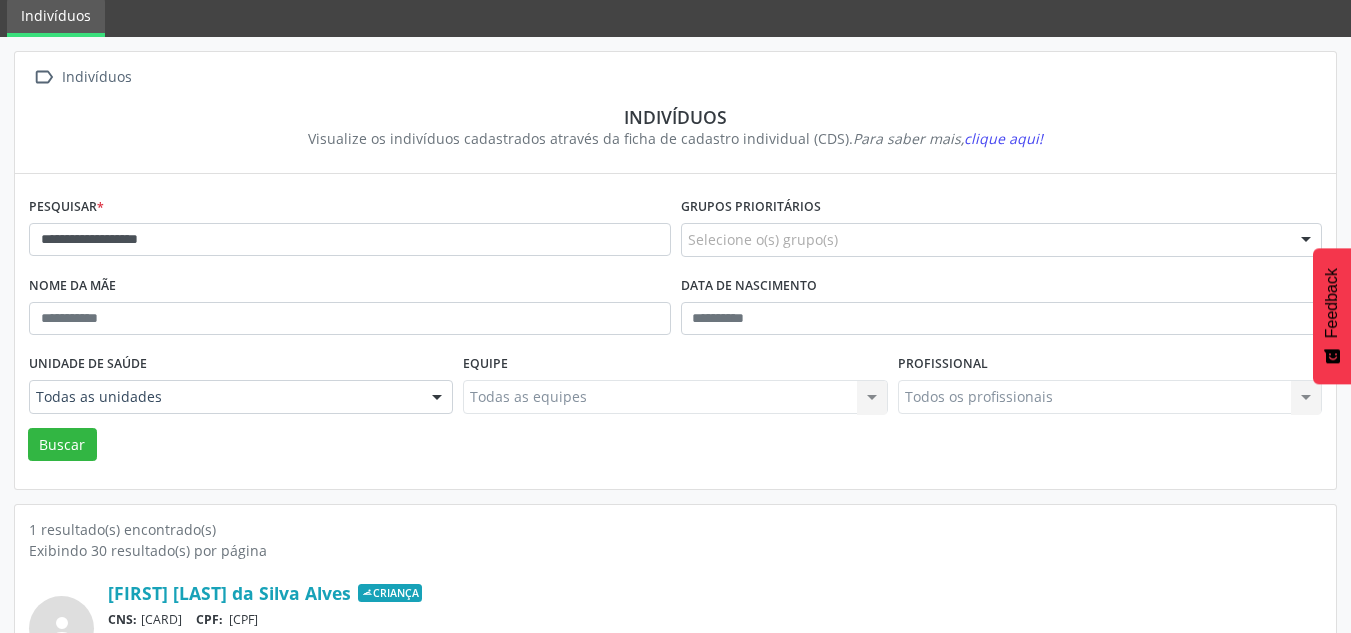 scroll, scrollTop: 183, scrollLeft: 0, axis: vertical 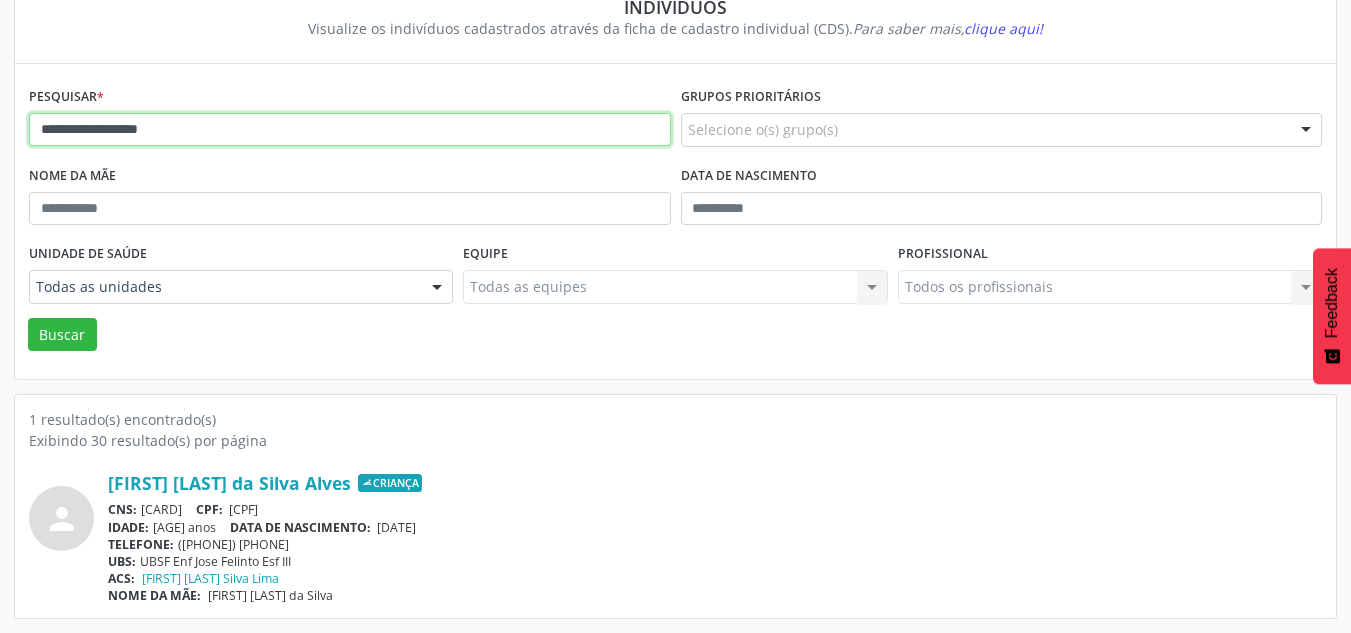 click on "**********" at bounding box center [350, 130] 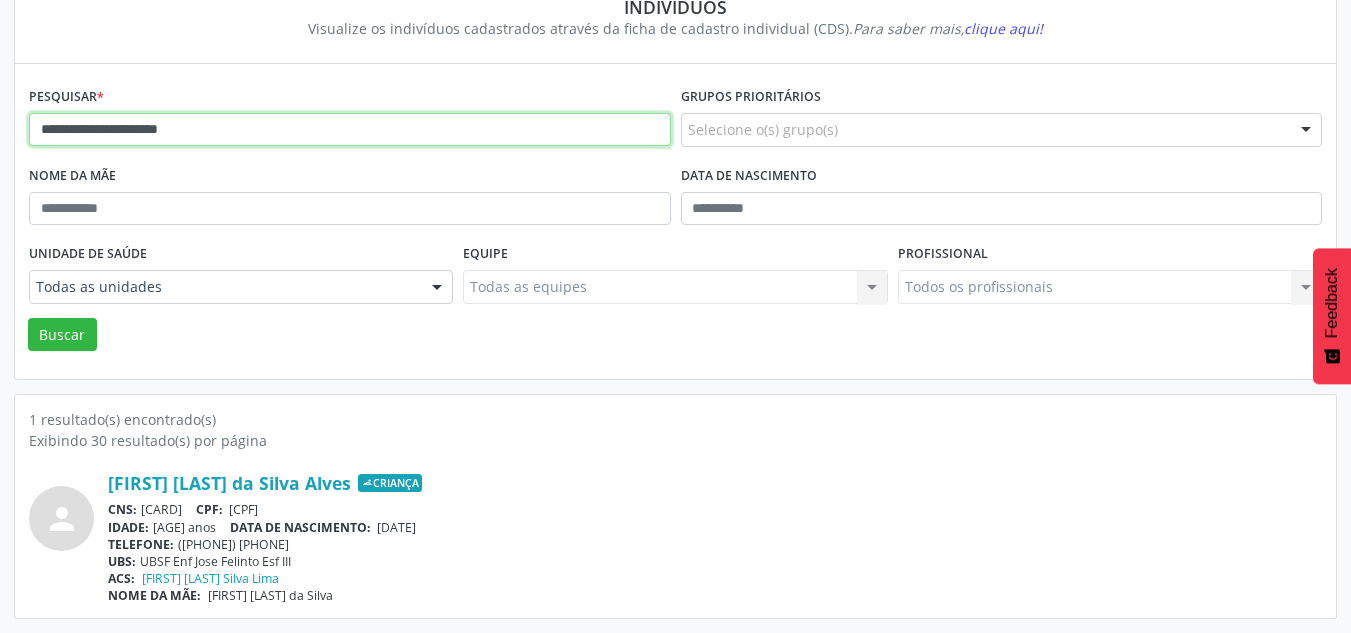 click on "Buscar" at bounding box center [62, 335] 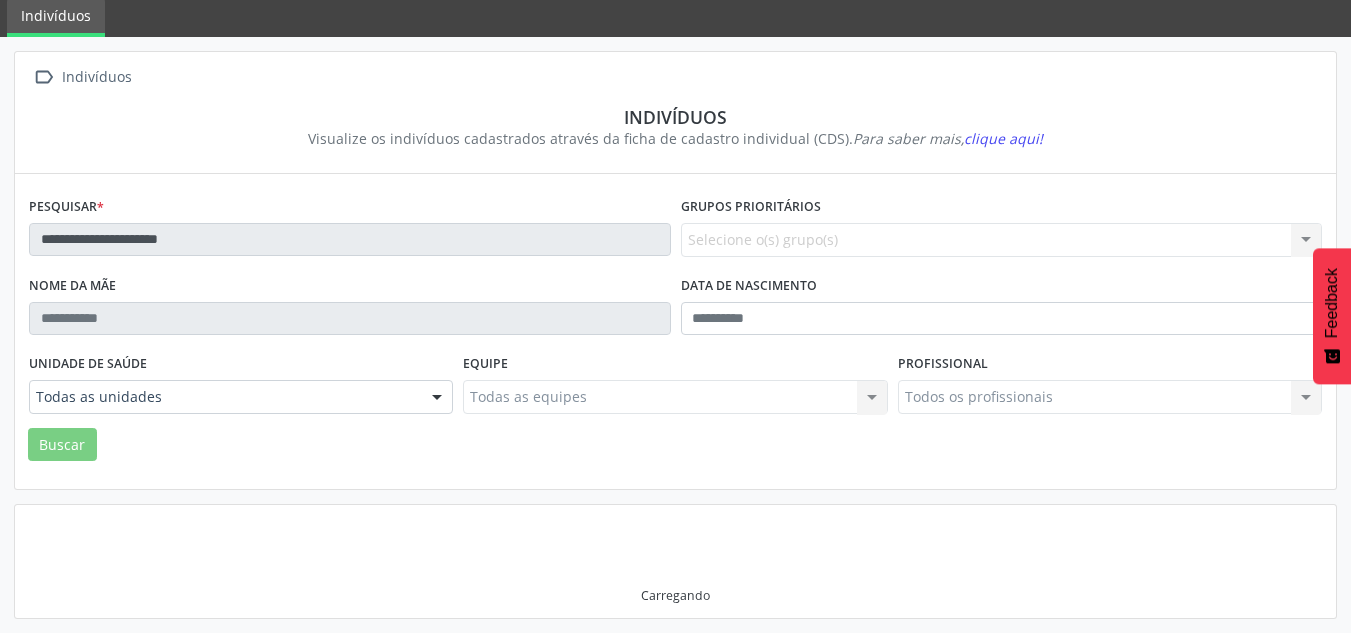 scroll, scrollTop: 67, scrollLeft: 0, axis: vertical 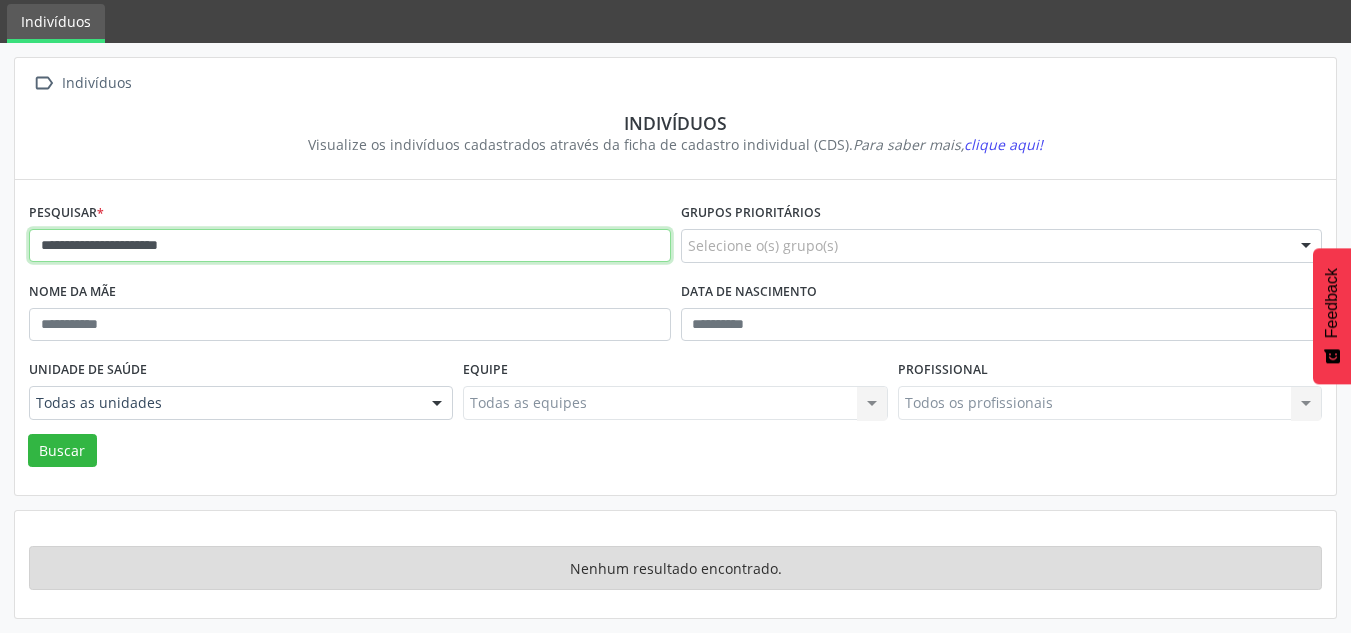 click on "**********" at bounding box center (350, 246) 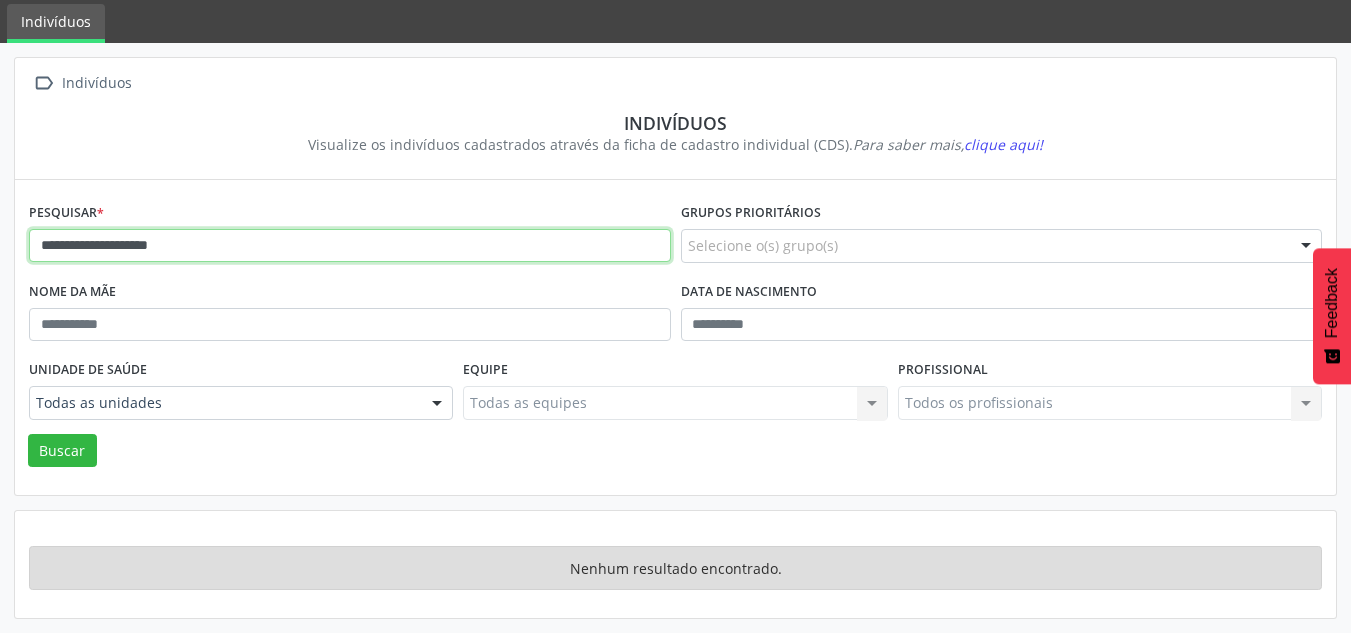 click on "Buscar" at bounding box center (62, 451) 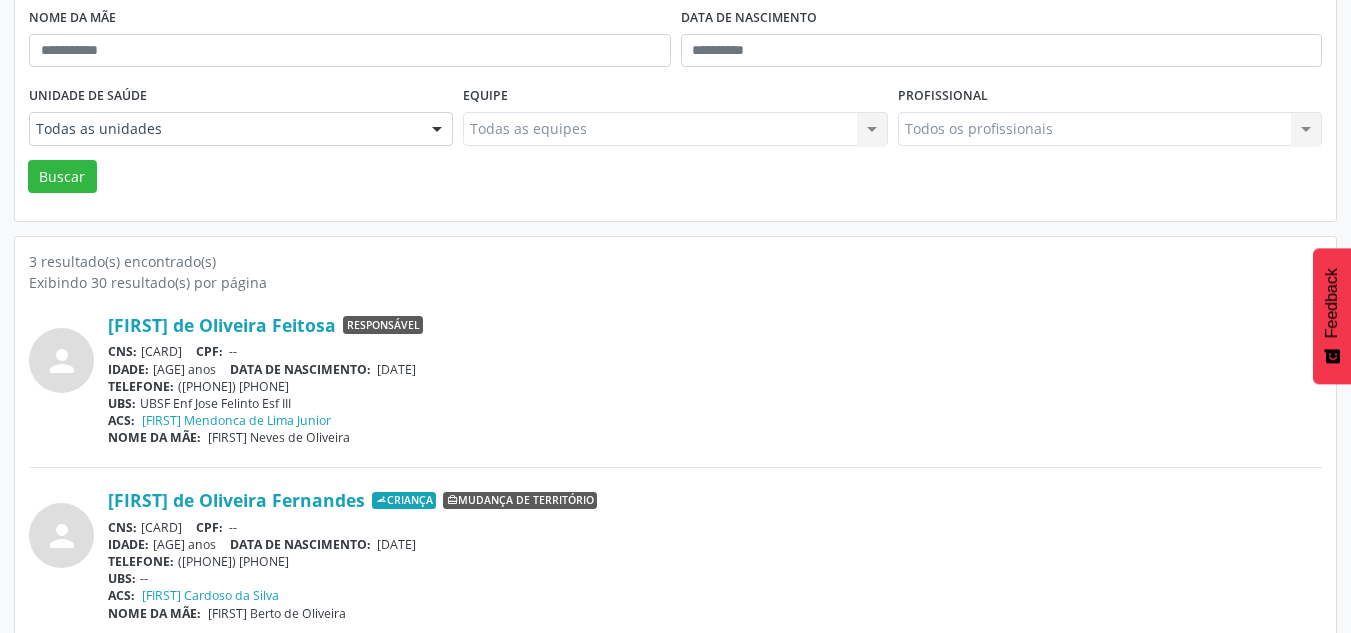 scroll, scrollTop: 367, scrollLeft: 0, axis: vertical 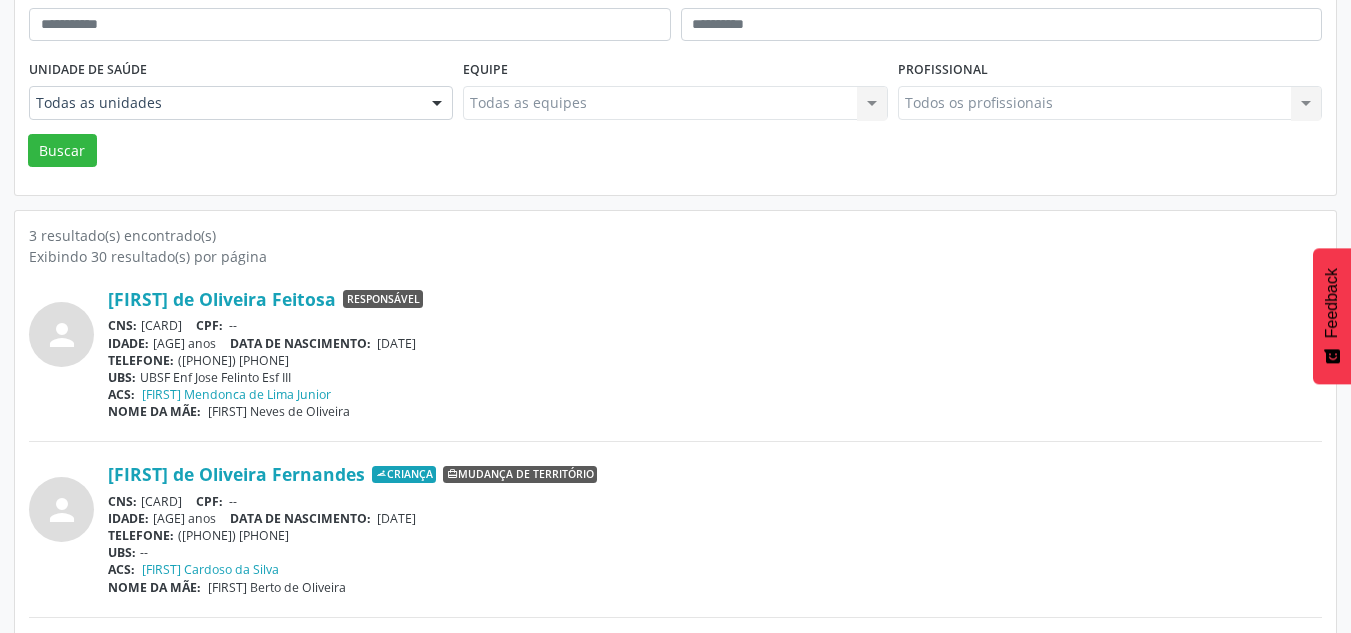 drag, startPoint x: 425, startPoint y: 515, endPoint x: 355, endPoint y: 521, distance: 70.256676 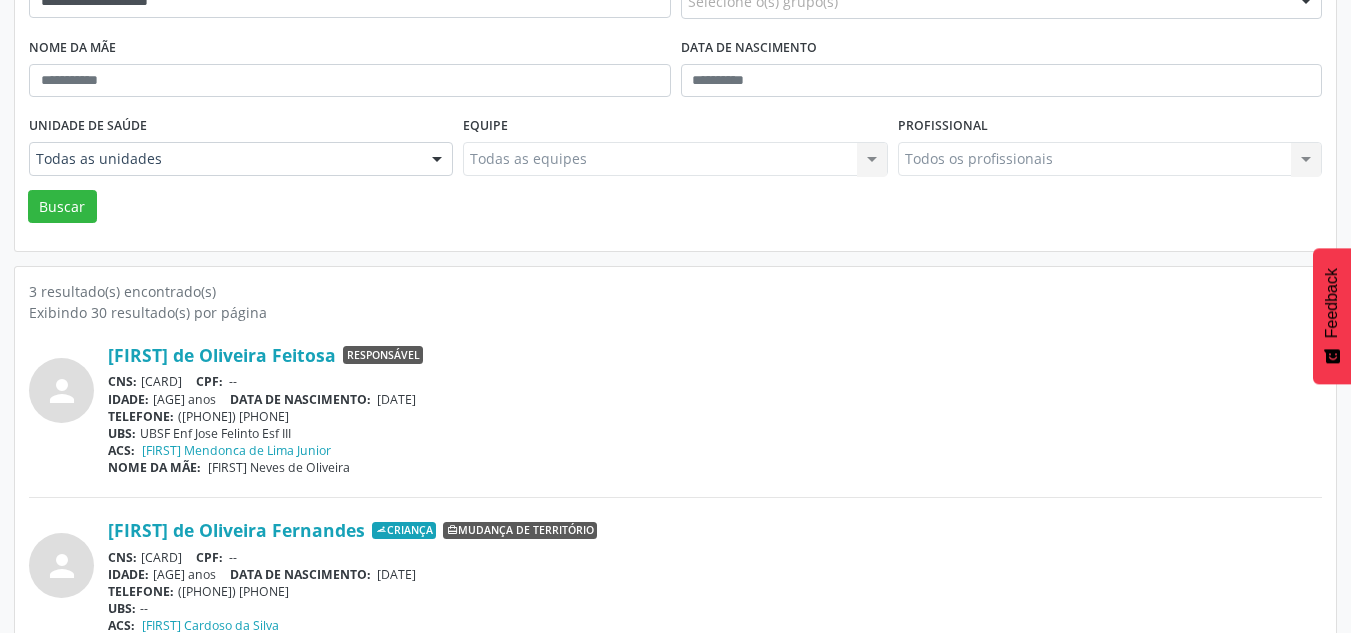 scroll, scrollTop: 267, scrollLeft: 0, axis: vertical 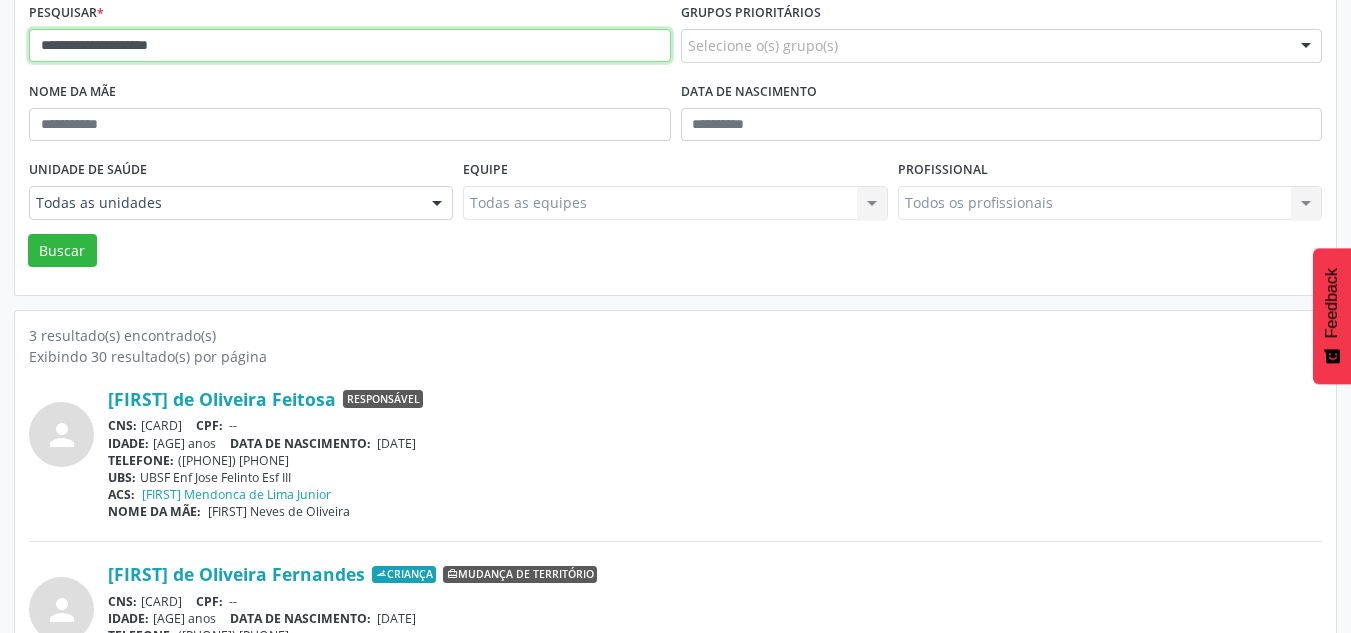 click on "**********" at bounding box center (350, 46) 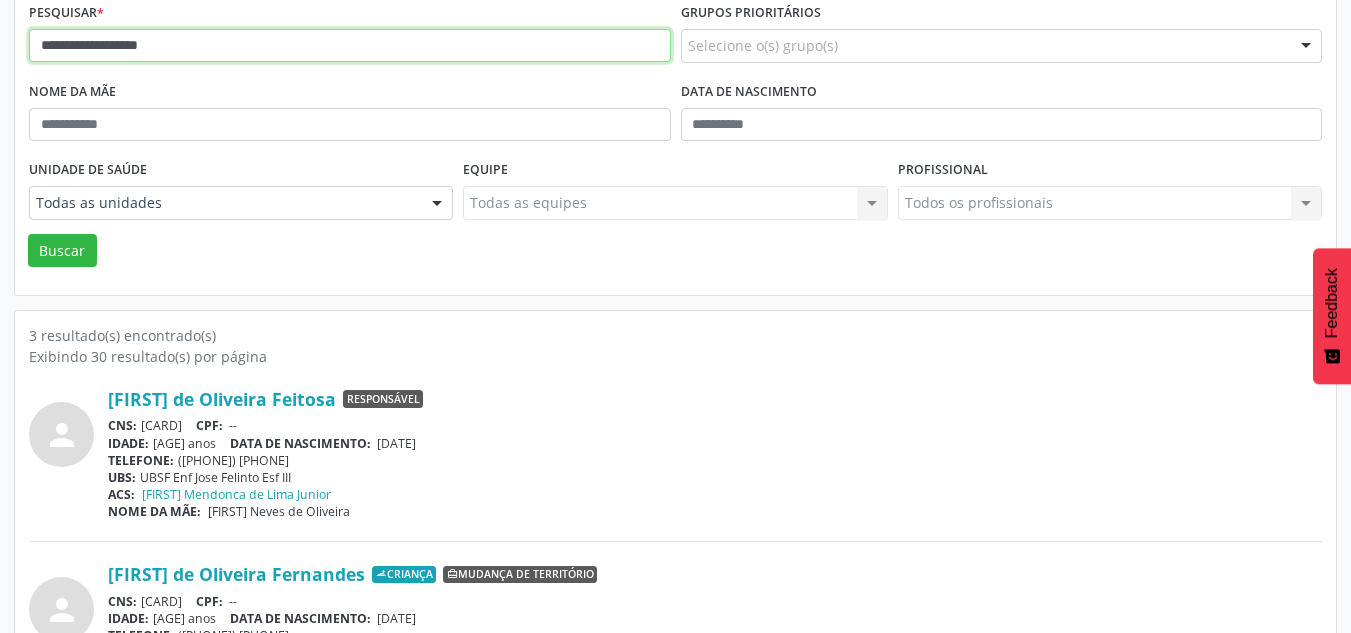 click on "Buscar" at bounding box center (62, 251) 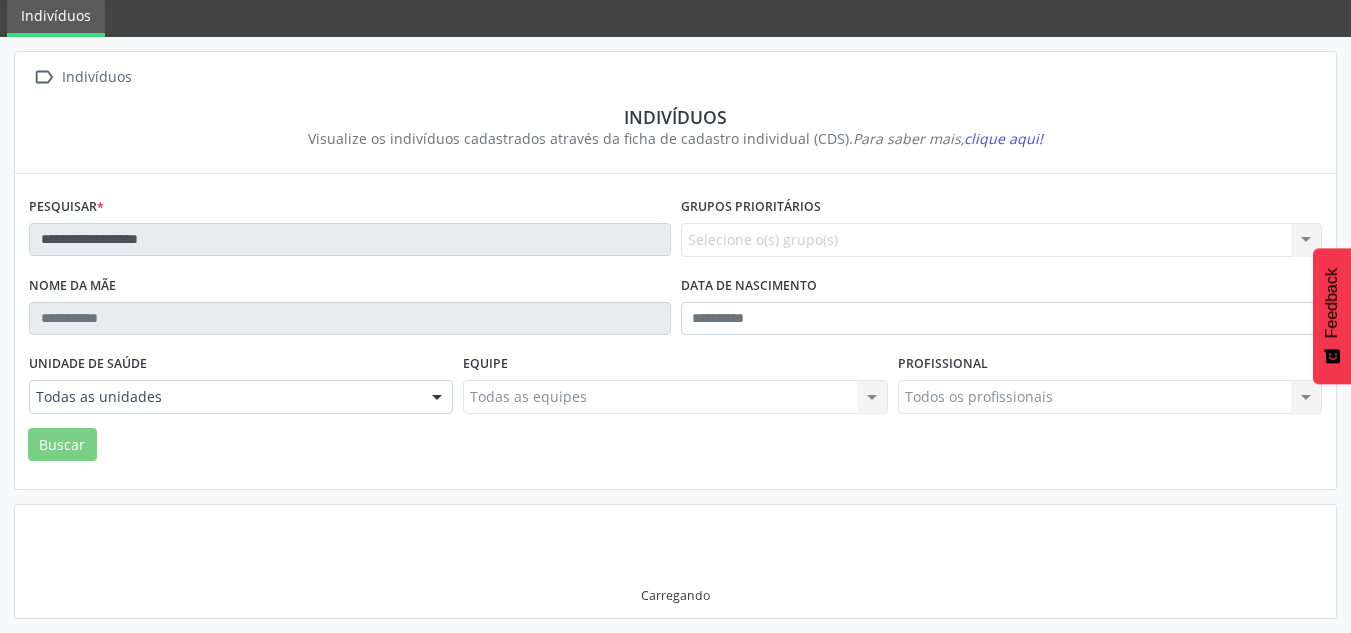 scroll, scrollTop: 67, scrollLeft: 0, axis: vertical 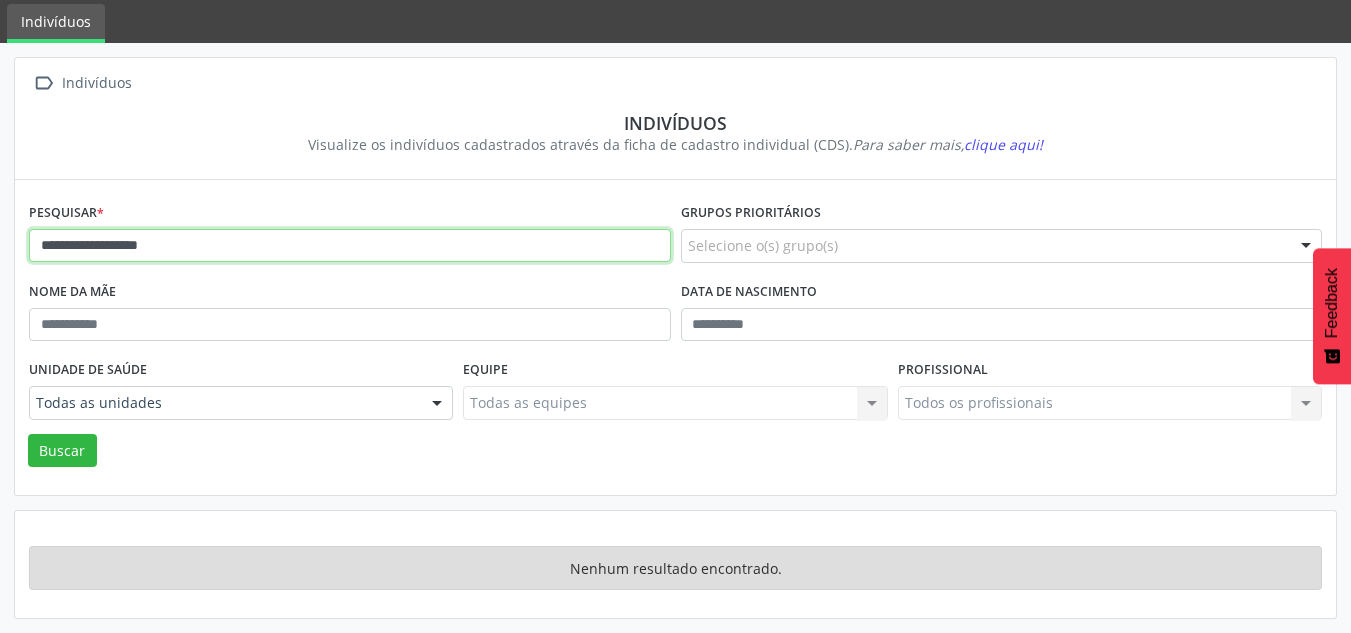 click on "**********" at bounding box center [350, 246] 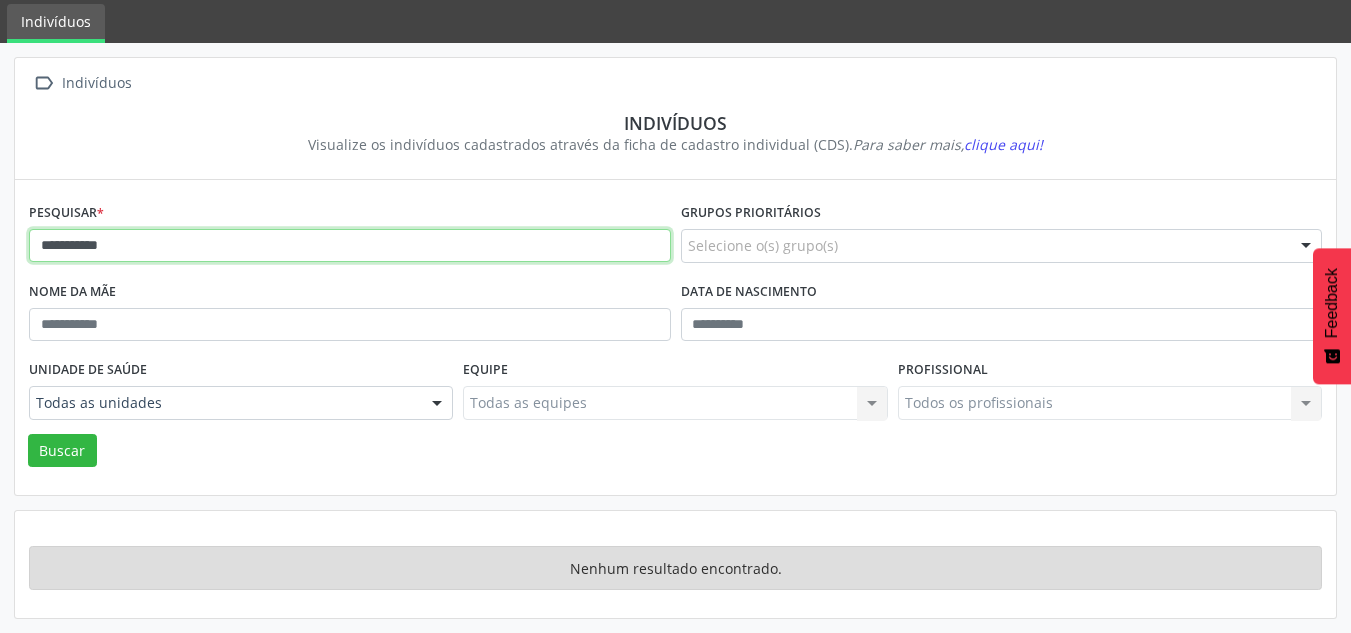 type on "**********" 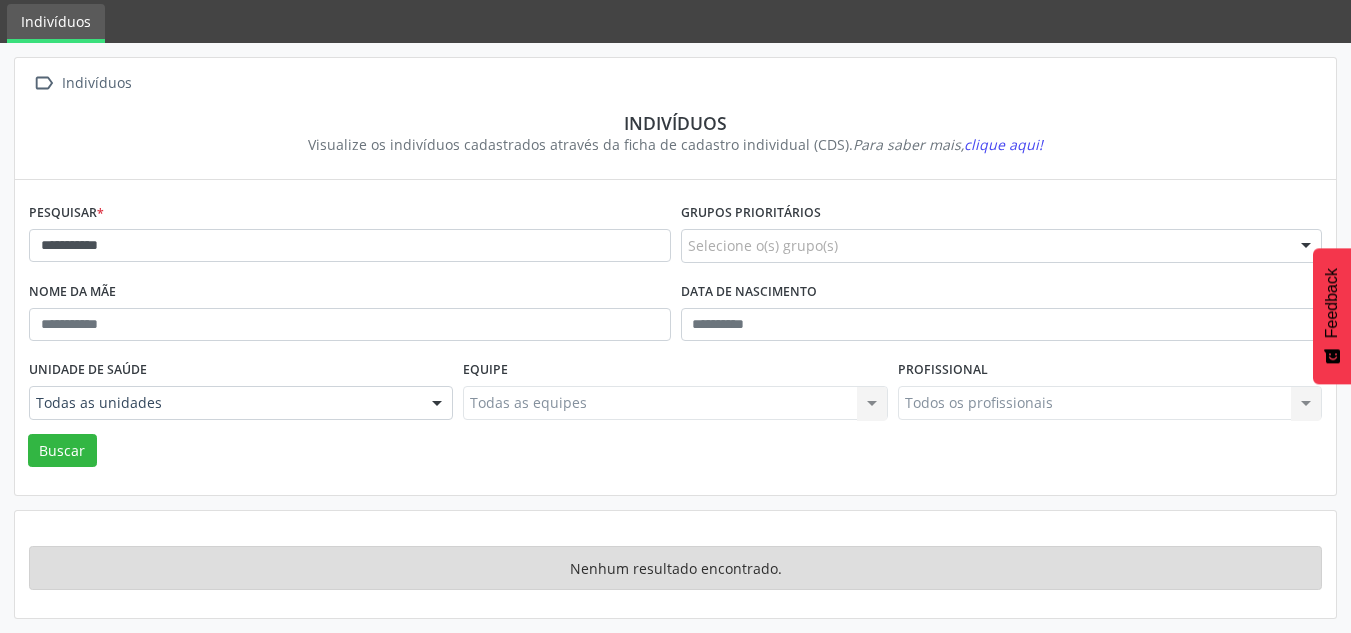 click on "**********" at bounding box center [350, 237] 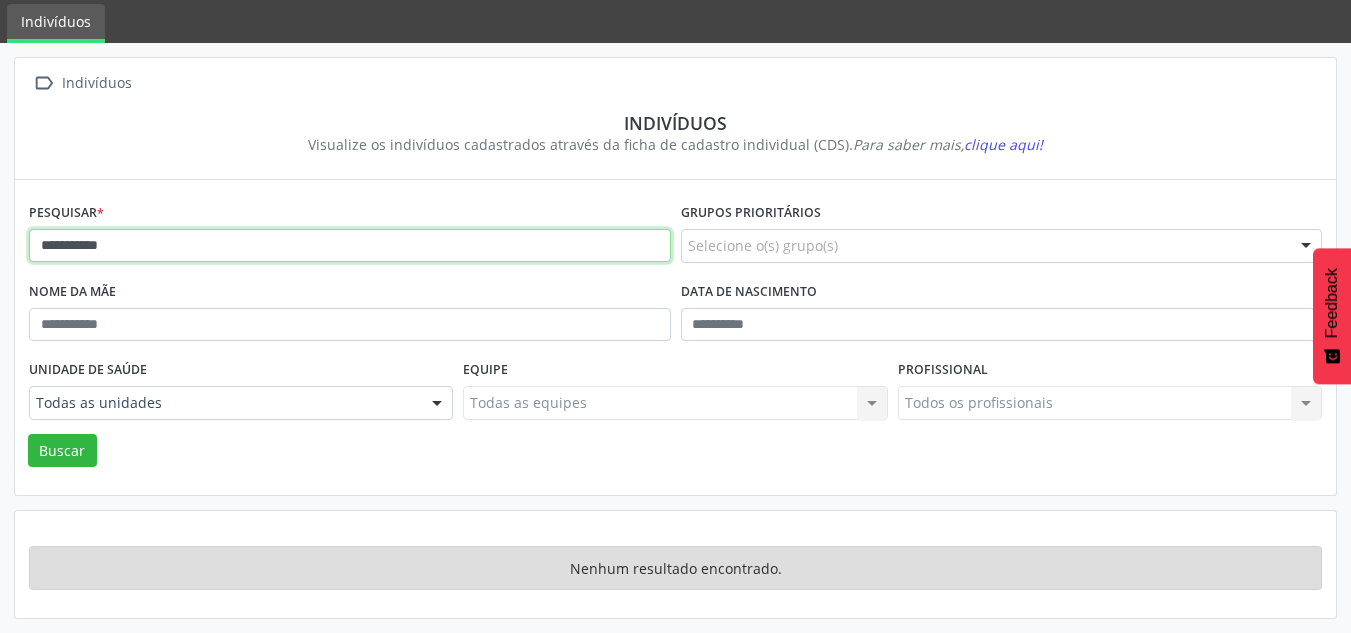 click on "**********" at bounding box center [350, 246] 